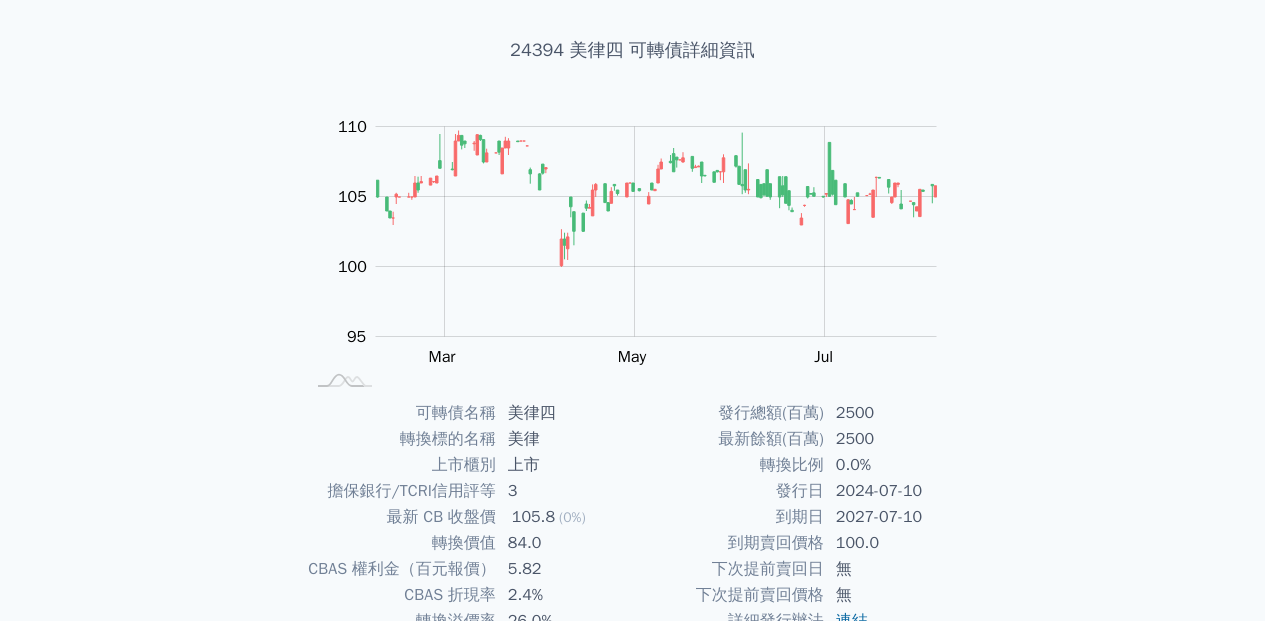 scroll, scrollTop: 100, scrollLeft: 0, axis: vertical 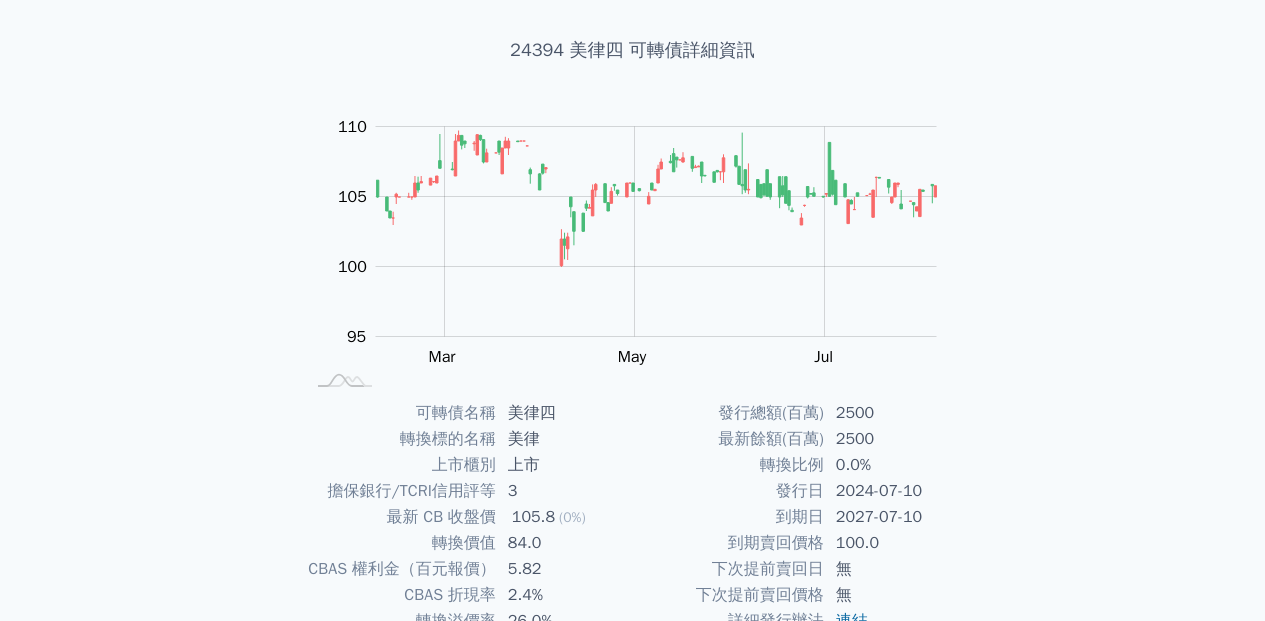 click on "84.0" at bounding box center (564, 543) 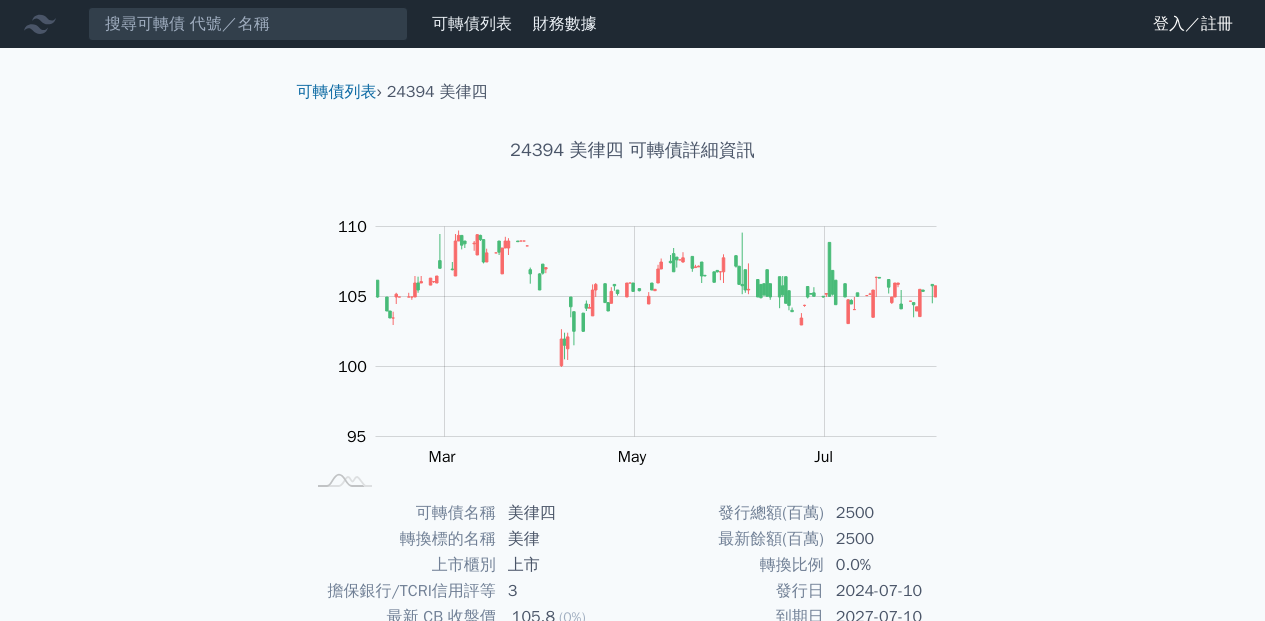 click on "可轉債列表
財務數據
可轉債列表
財務數據
登入／註冊
登入／註冊" at bounding box center (632, 24) 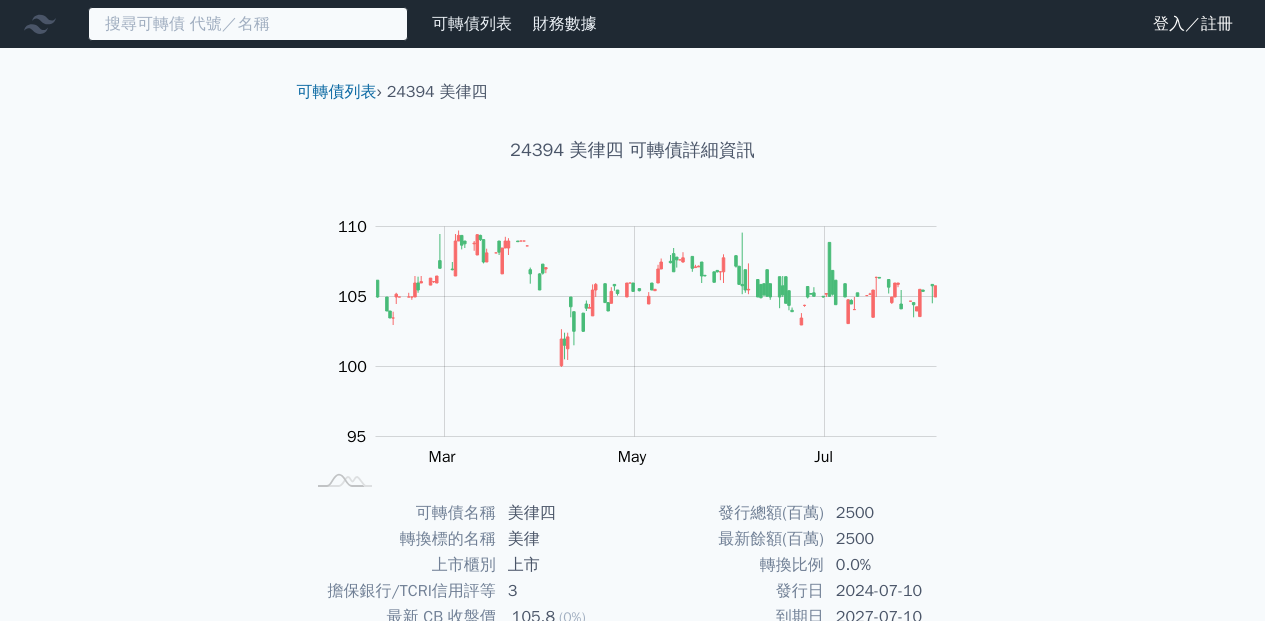 click at bounding box center [248, 24] 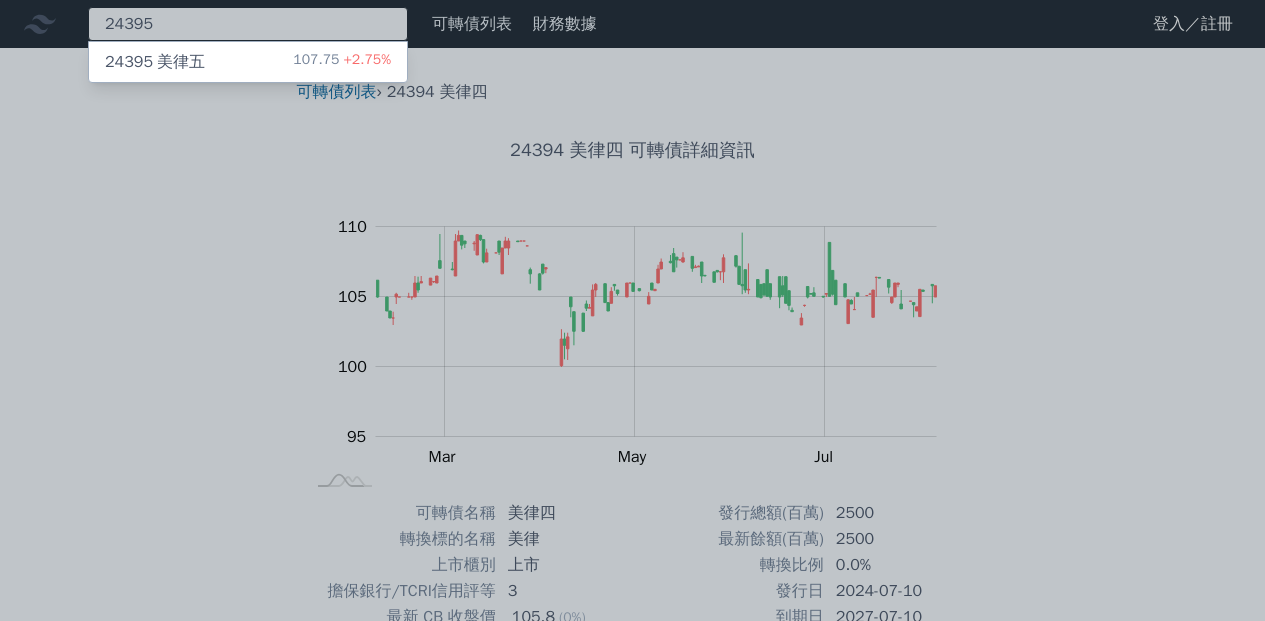 type on "24395" 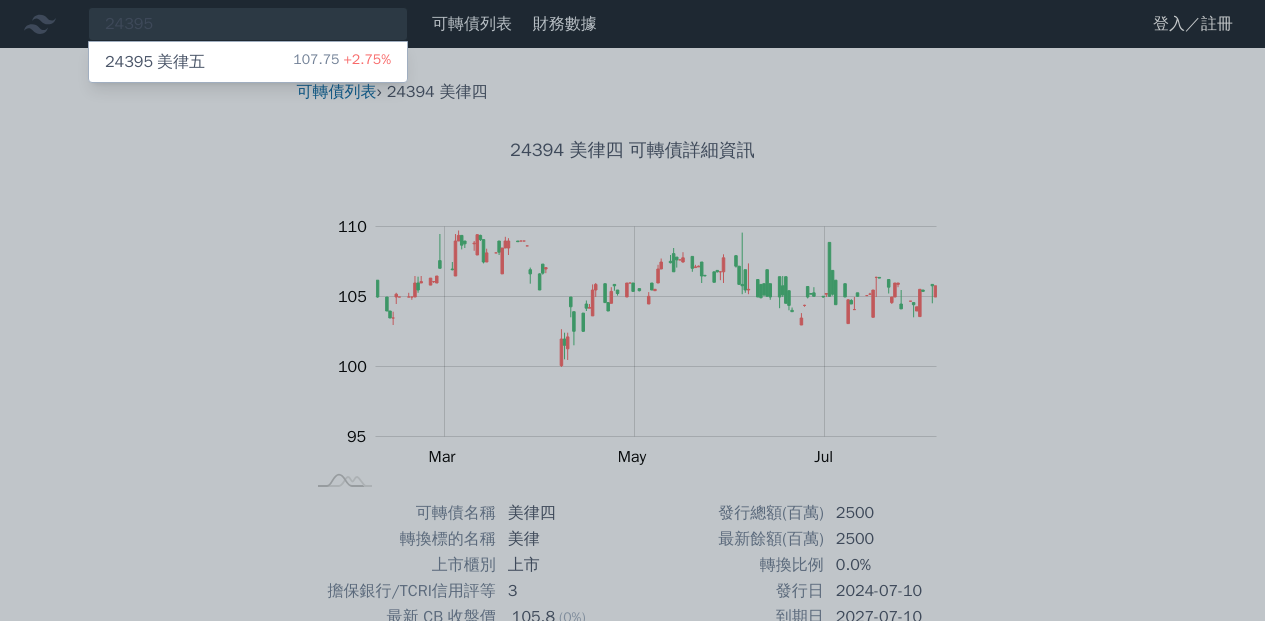 drag, startPoint x: 261, startPoint y: 63, endPoint x: 266, endPoint y: 89, distance: 26.476404 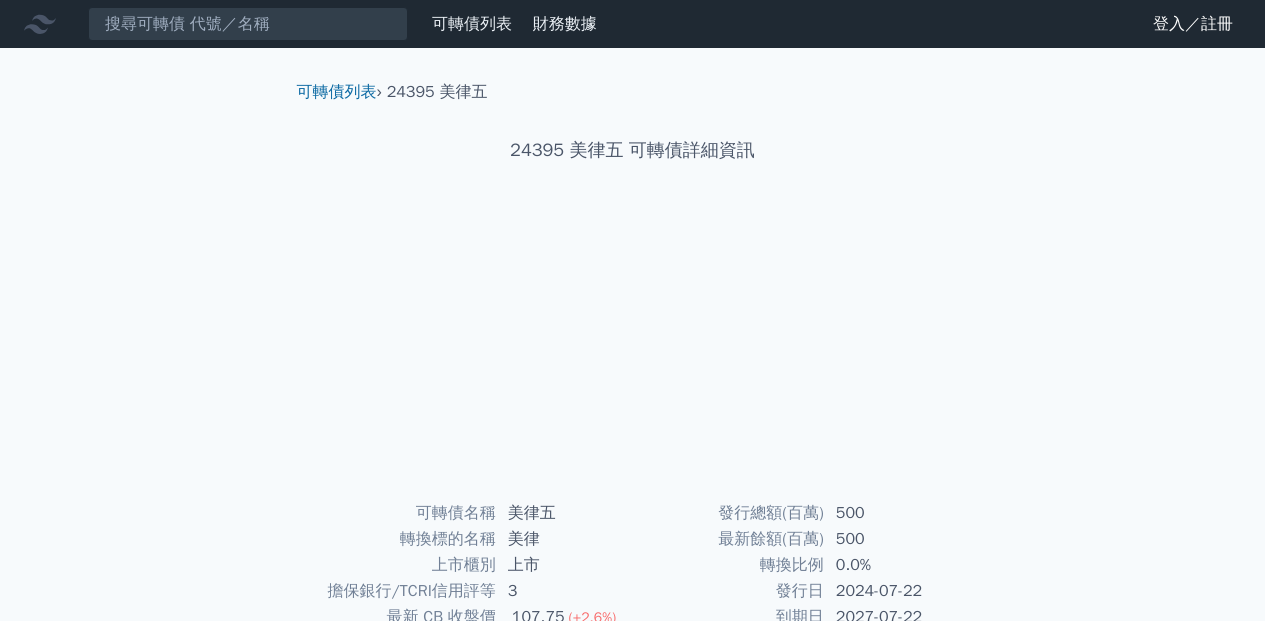 scroll, scrollTop: 100, scrollLeft: 0, axis: vertical 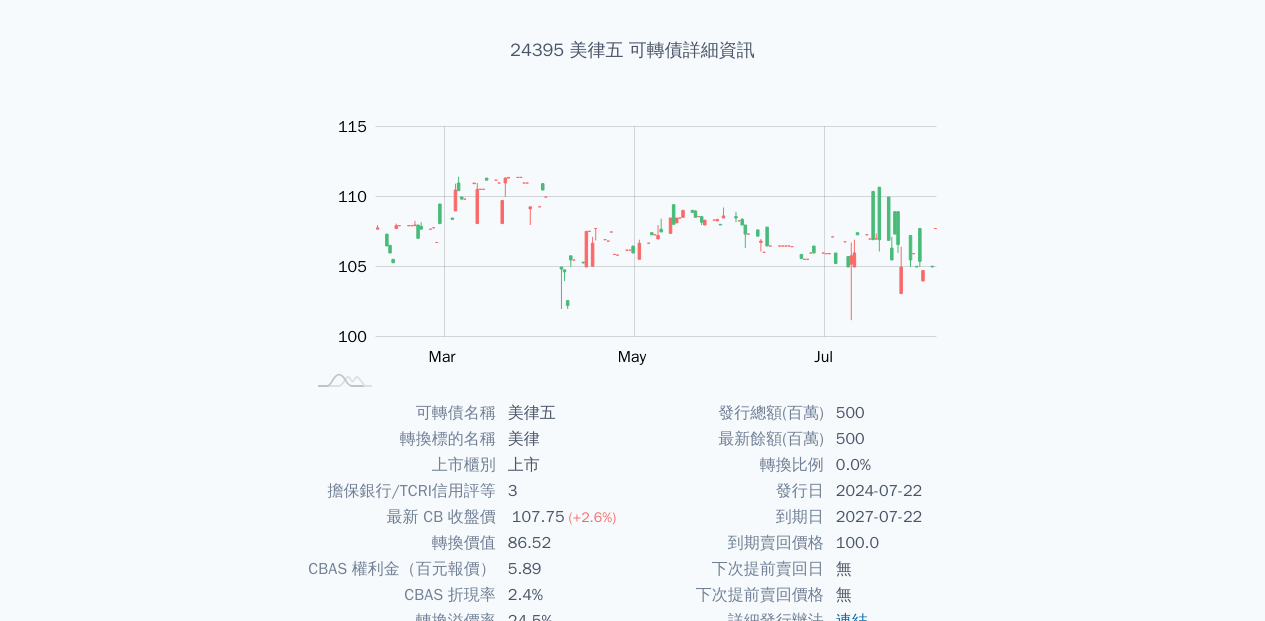 click on "86.52" at bounding box center [564, 543] 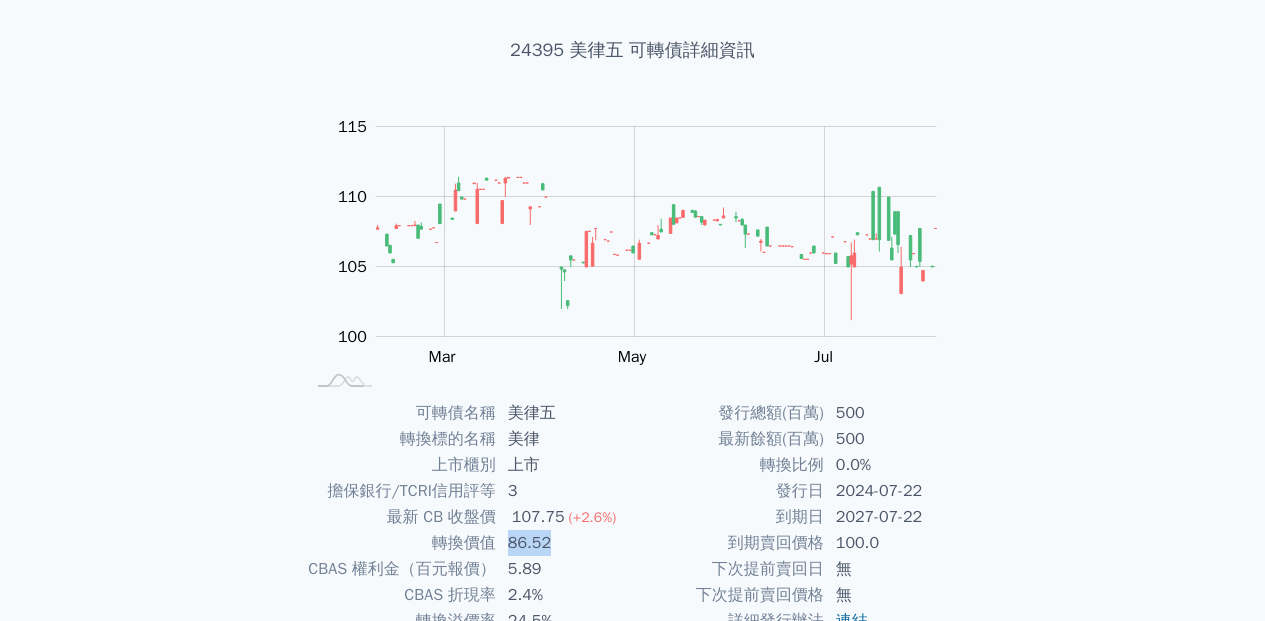 copy on "86.52" 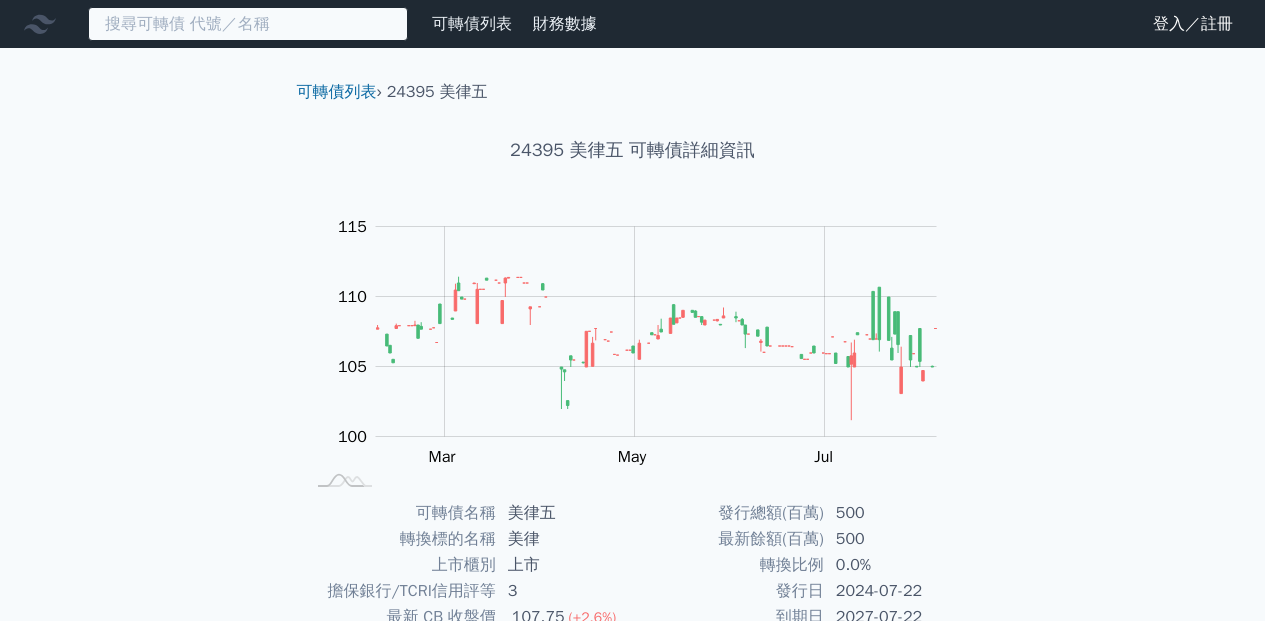 click at bounding box center (248, 24) 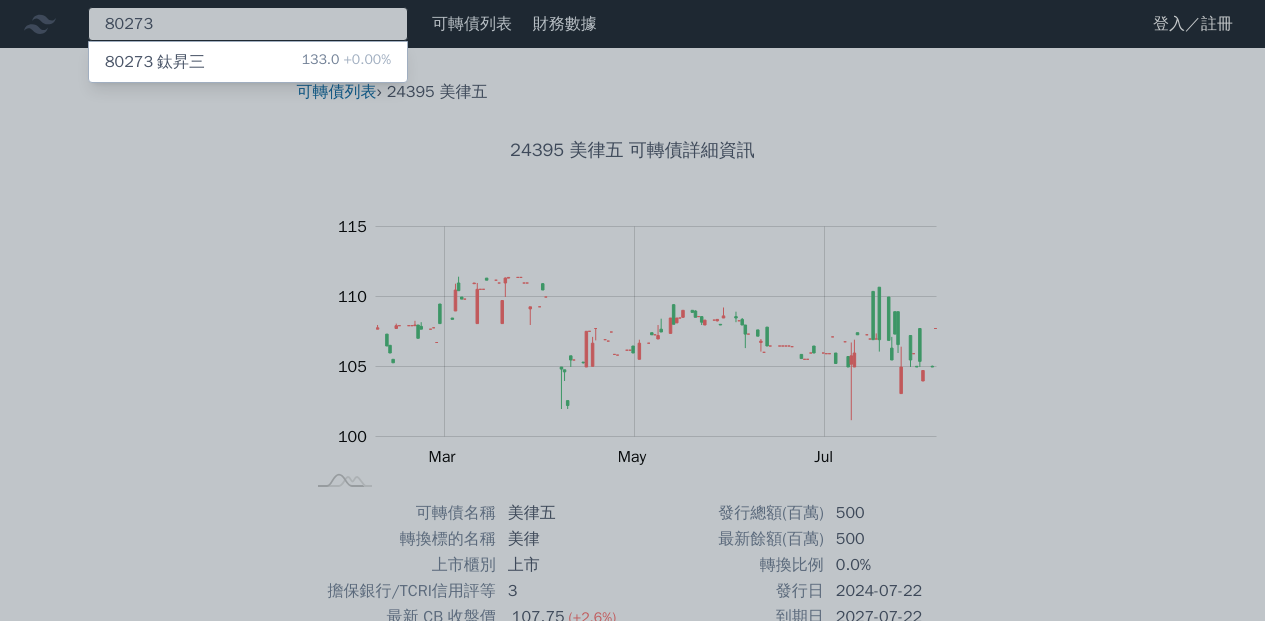 type on "80273" 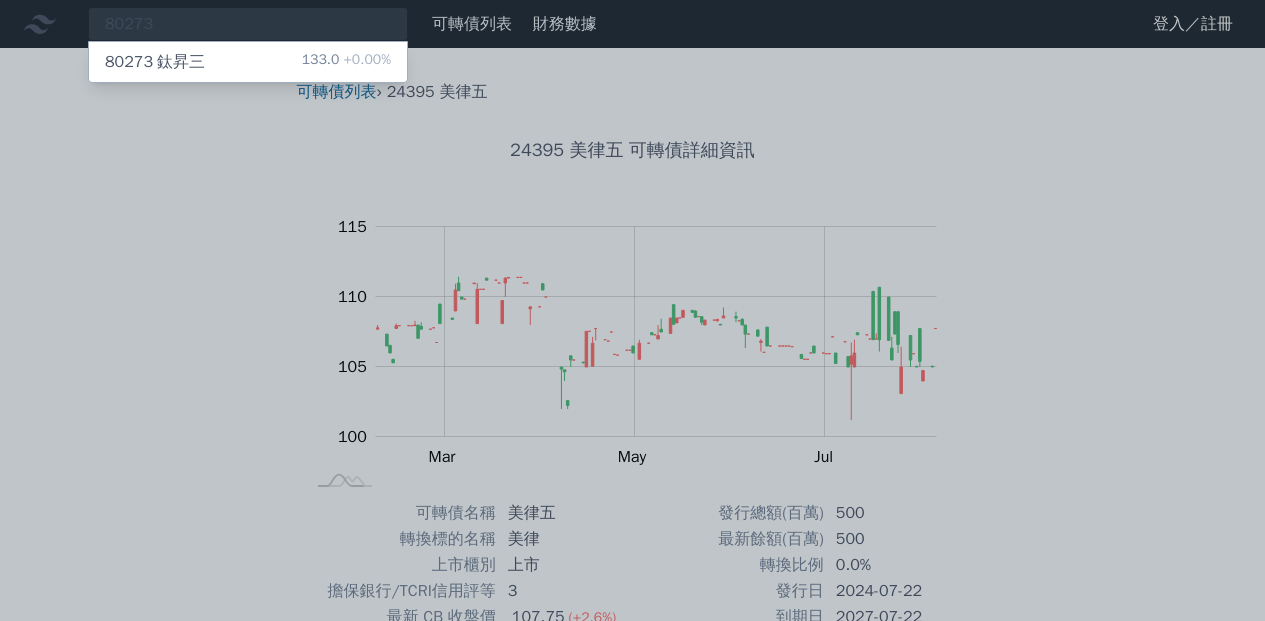 click on "[NUMBER] [NAME]三
[PERCENT] +[PERCENT]%" at bounding box center [248, 62] 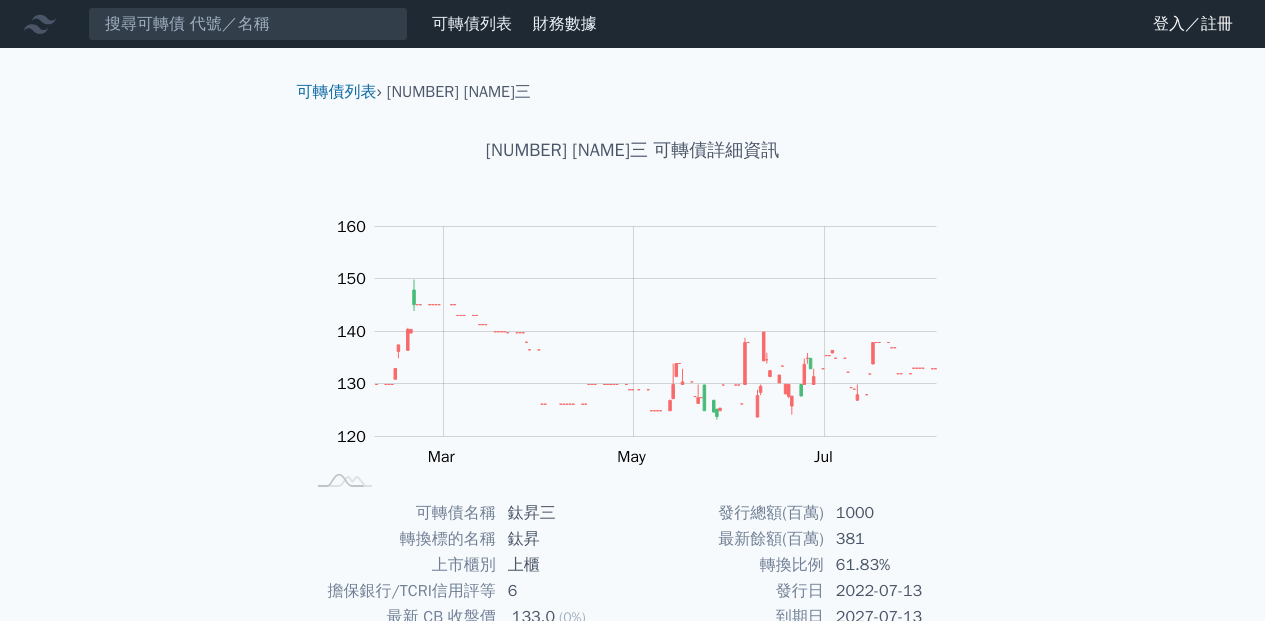 scroll, scrollTop: 100, scrollLeft: 0, axis: vertical 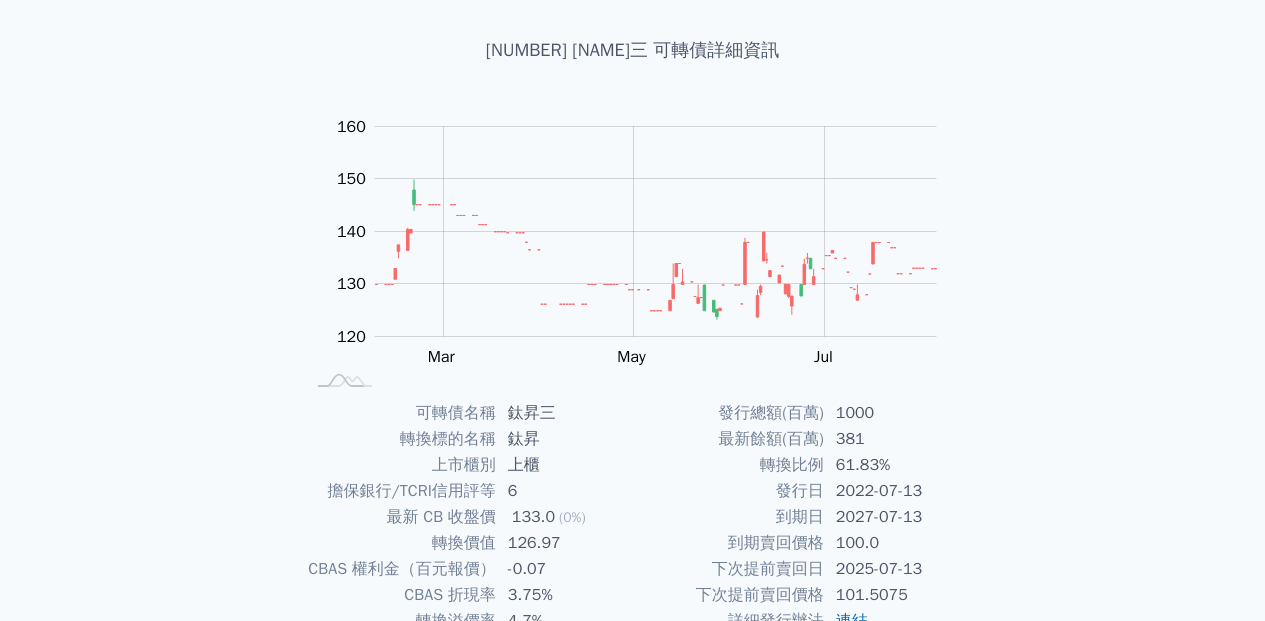 click on "126.97" at bounding box center [564, 543] 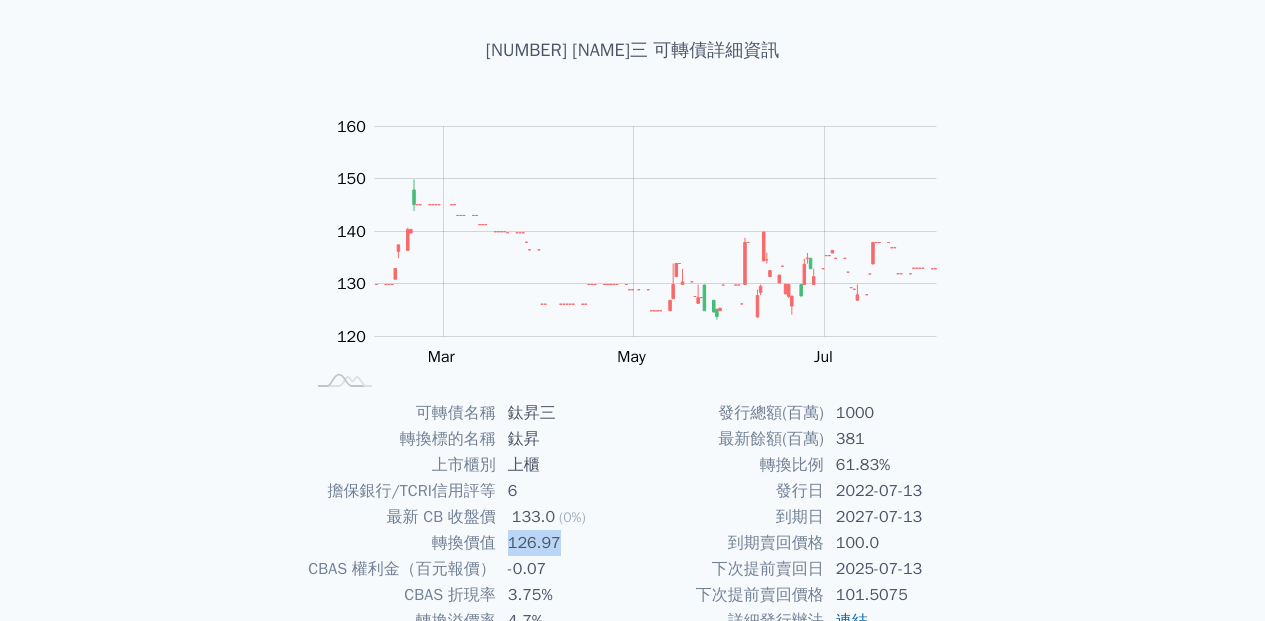 copy on "126.97" 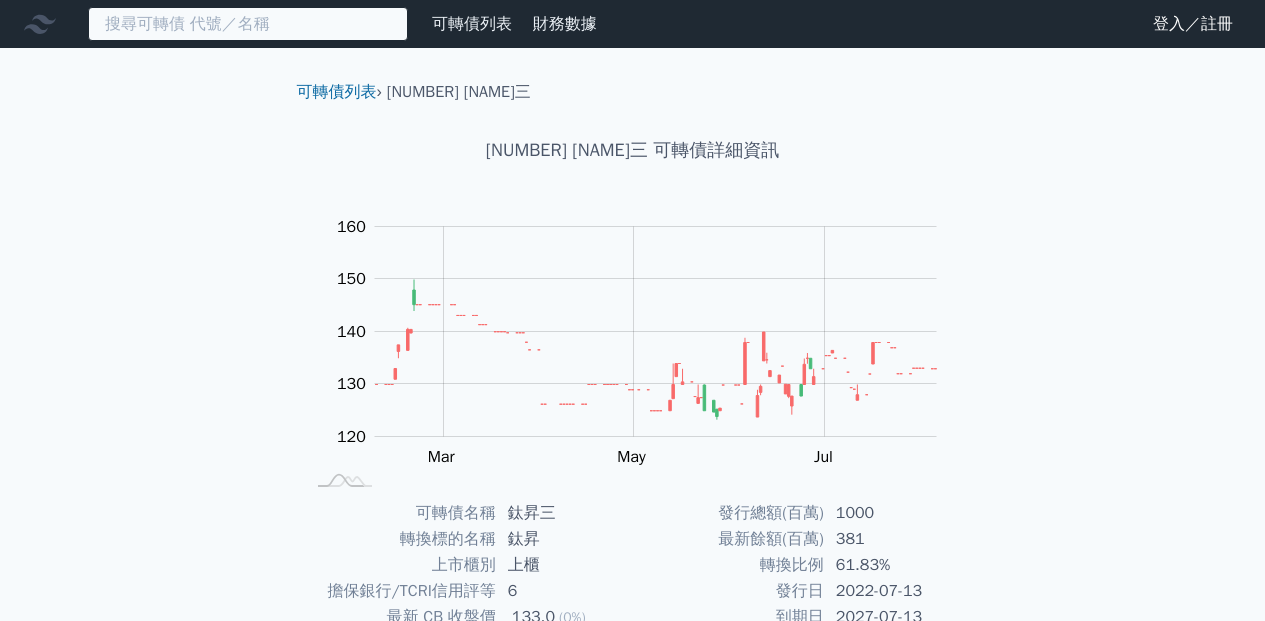 click at bounding box center (248, 24) 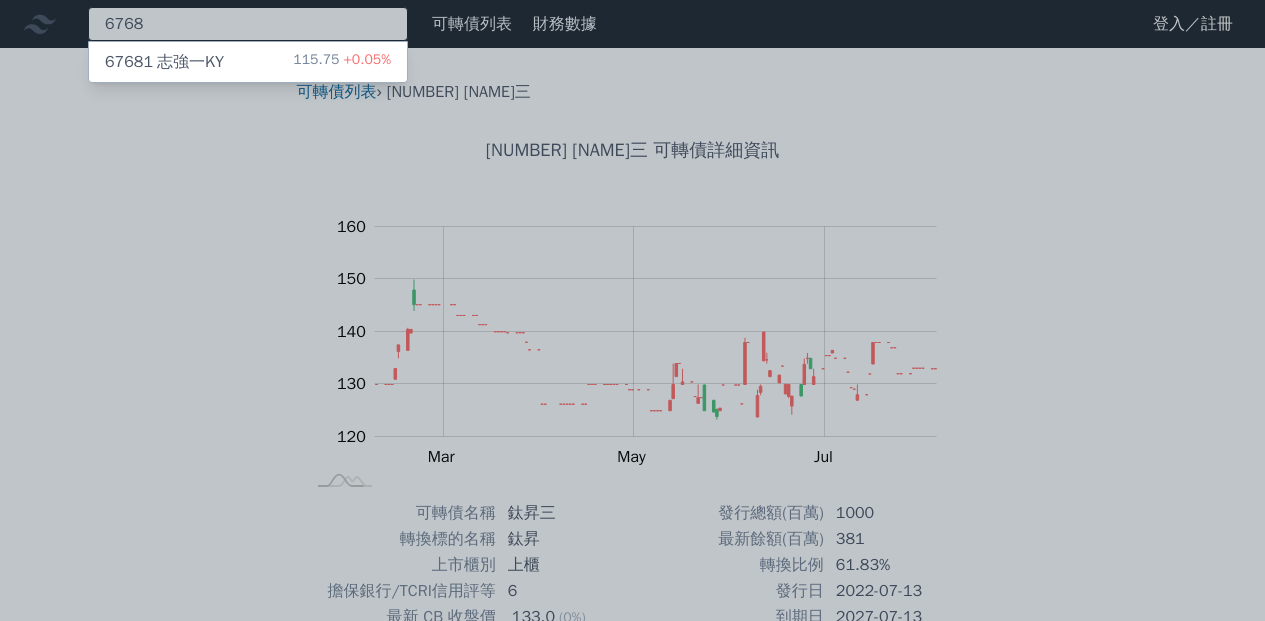 type on "6768" 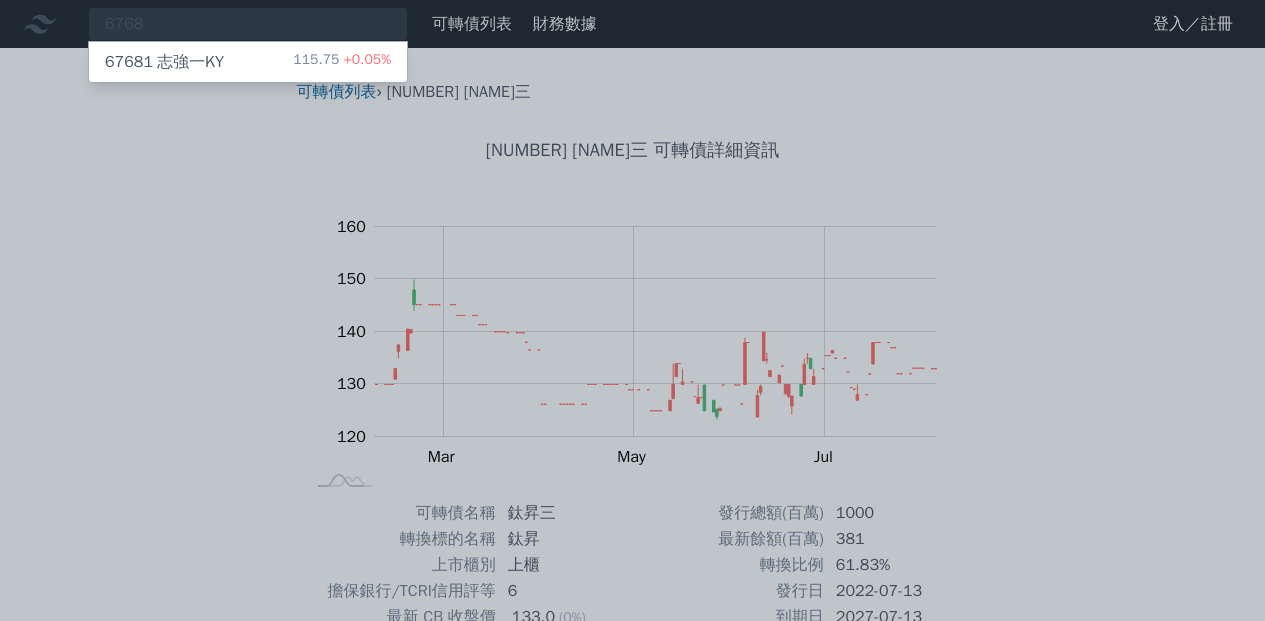 click on "[NUMBER] [NAME]一KY
[PERCENT] +[PERCENT]%" at bounding box center (248, 62) 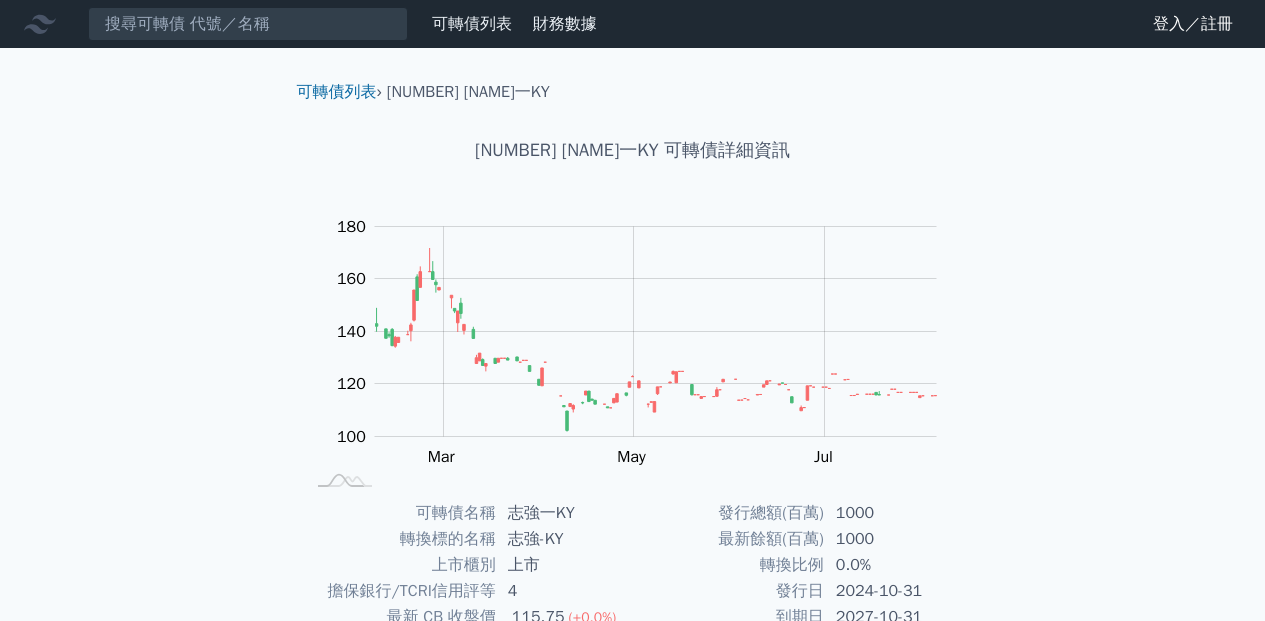 scroll, scrollTop: 100, scrollLeft: 0, axis: vertical 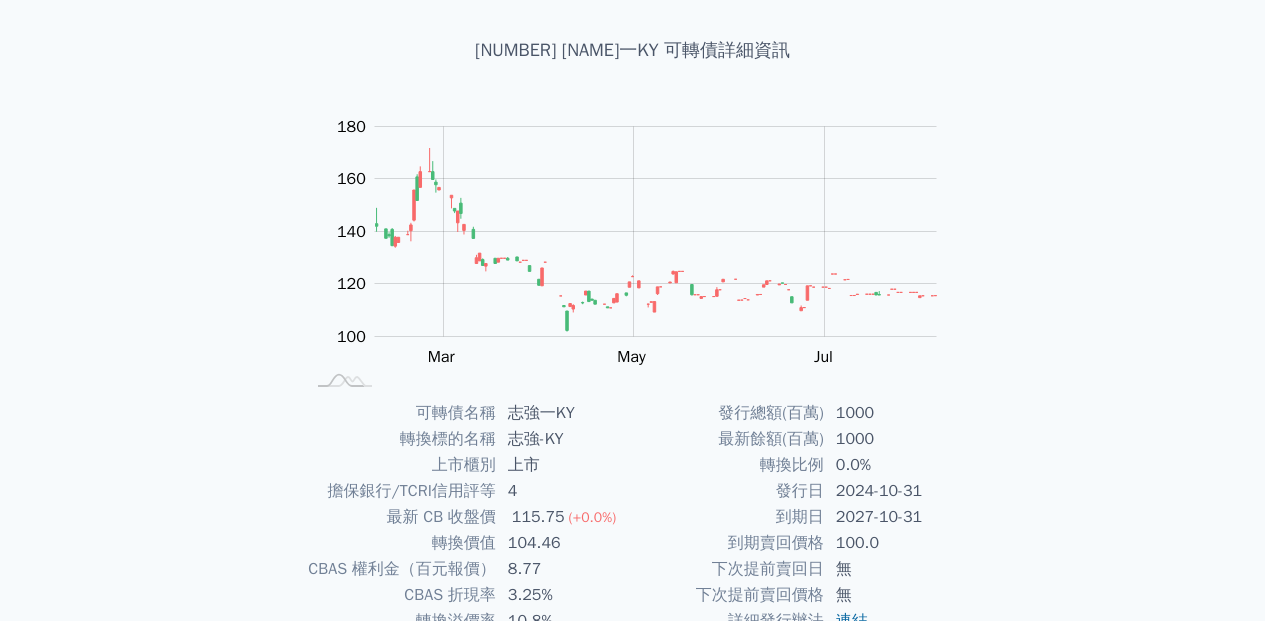 click on "104.46" at bounding box center [564, 543] 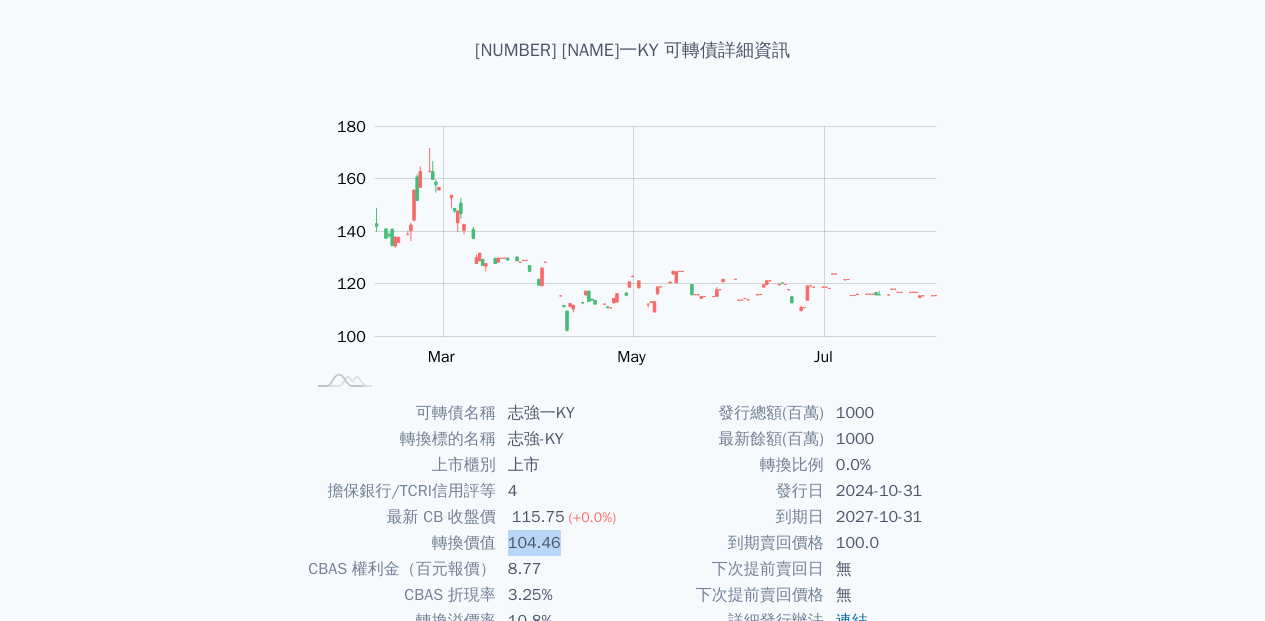 copy on "104.46" 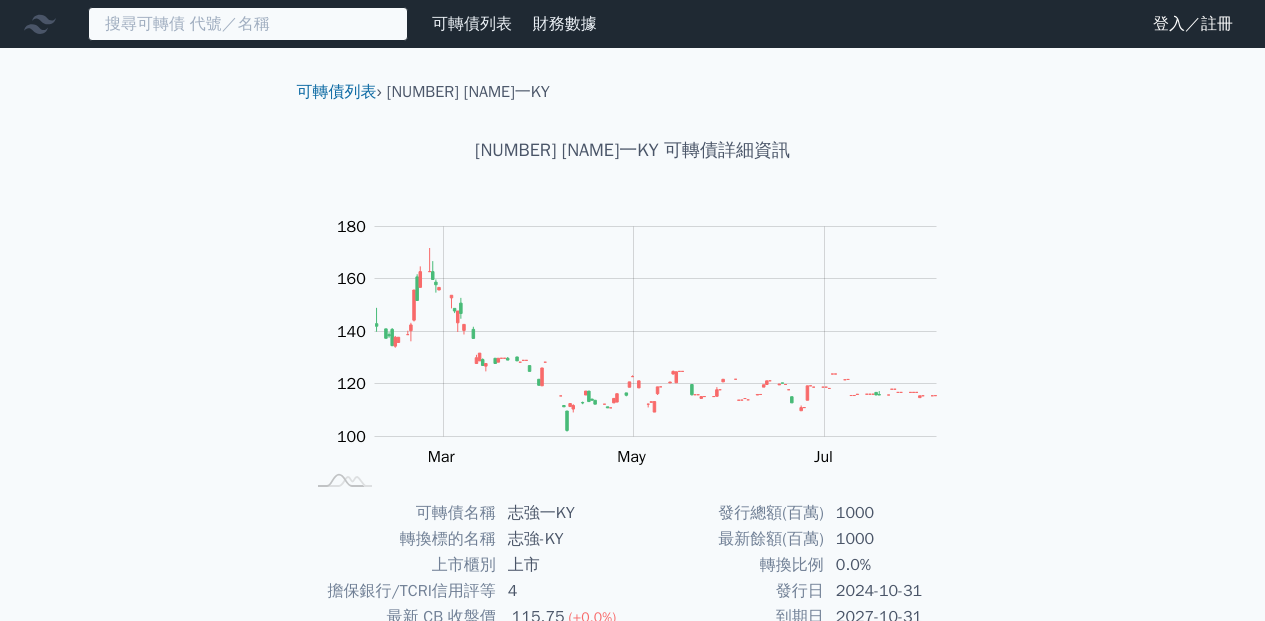 click at bounding box center [248, 24] 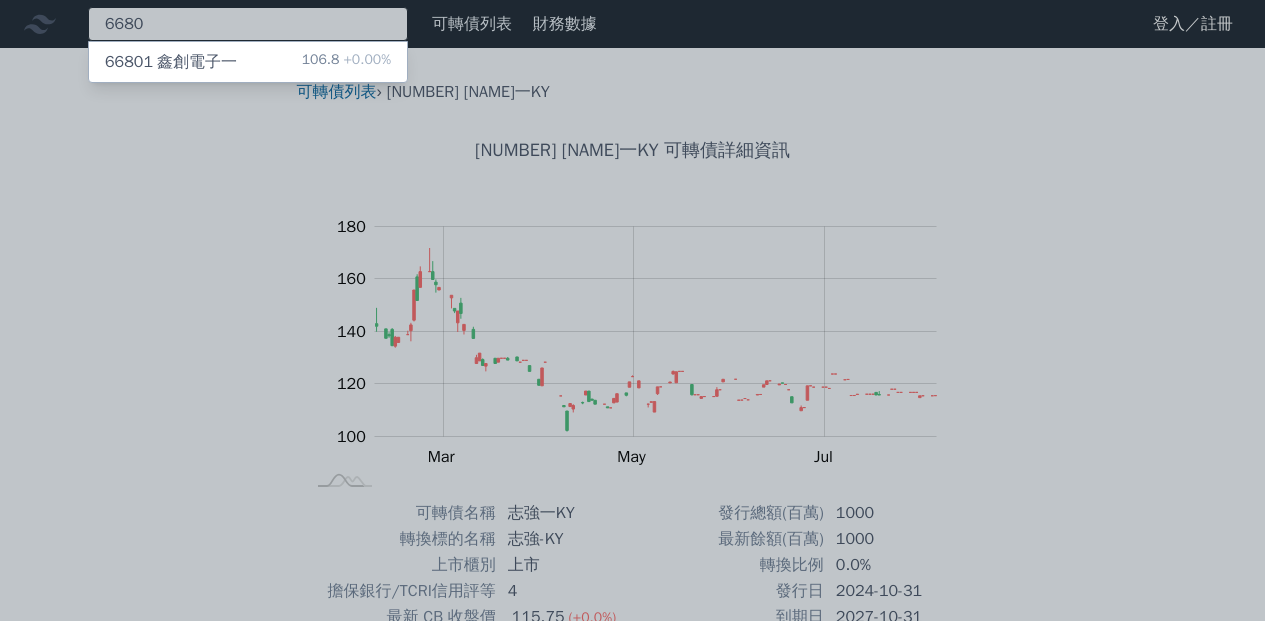 type on "6680" 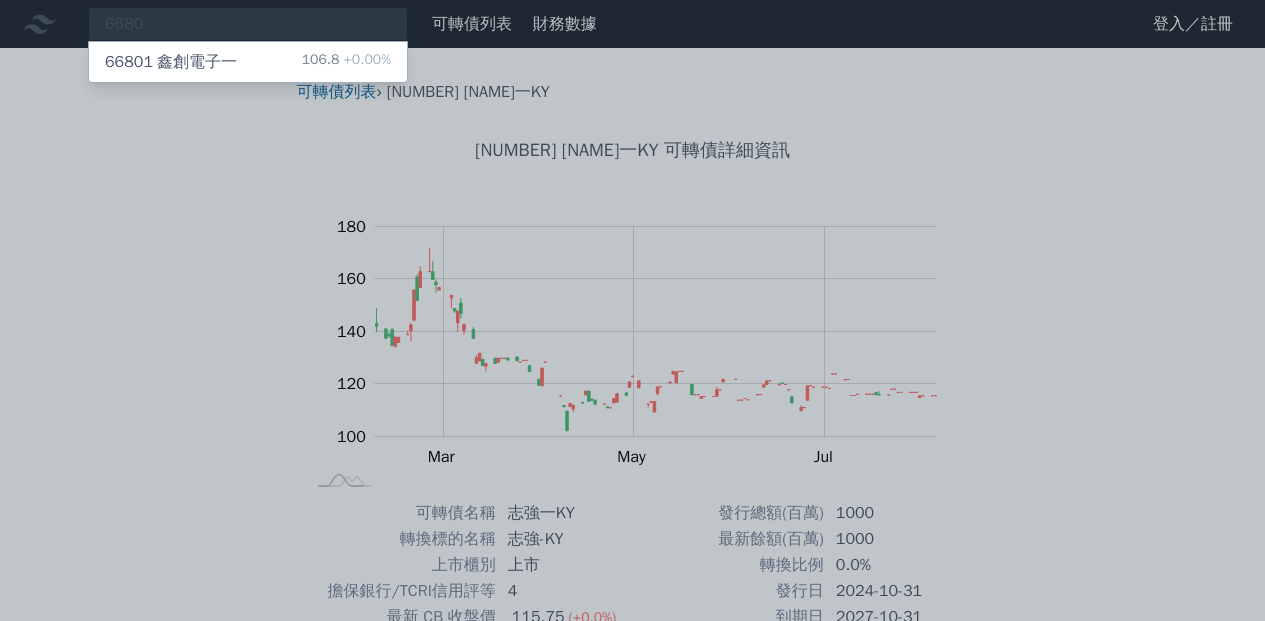 click on "[NUMBER] [NAME]一
[PERCENT] +[PERCENT]%" at bounding box center (248, 62) 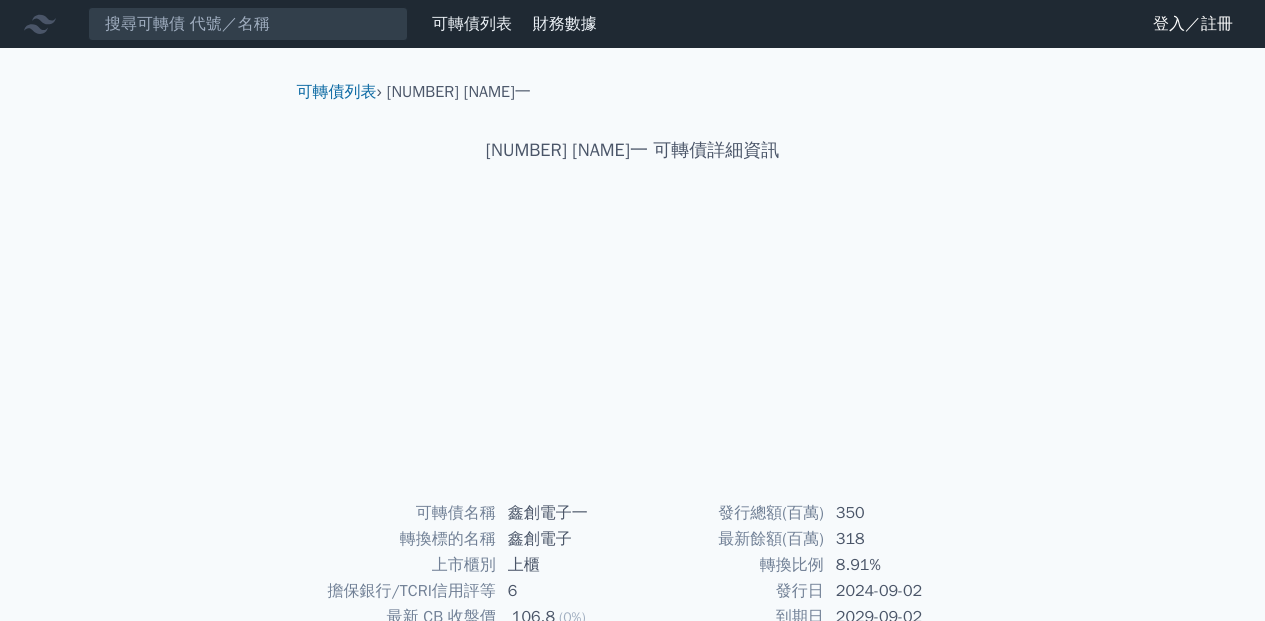 scroll, scrollTop: 100, scrollLeft: 0, axis: vertical 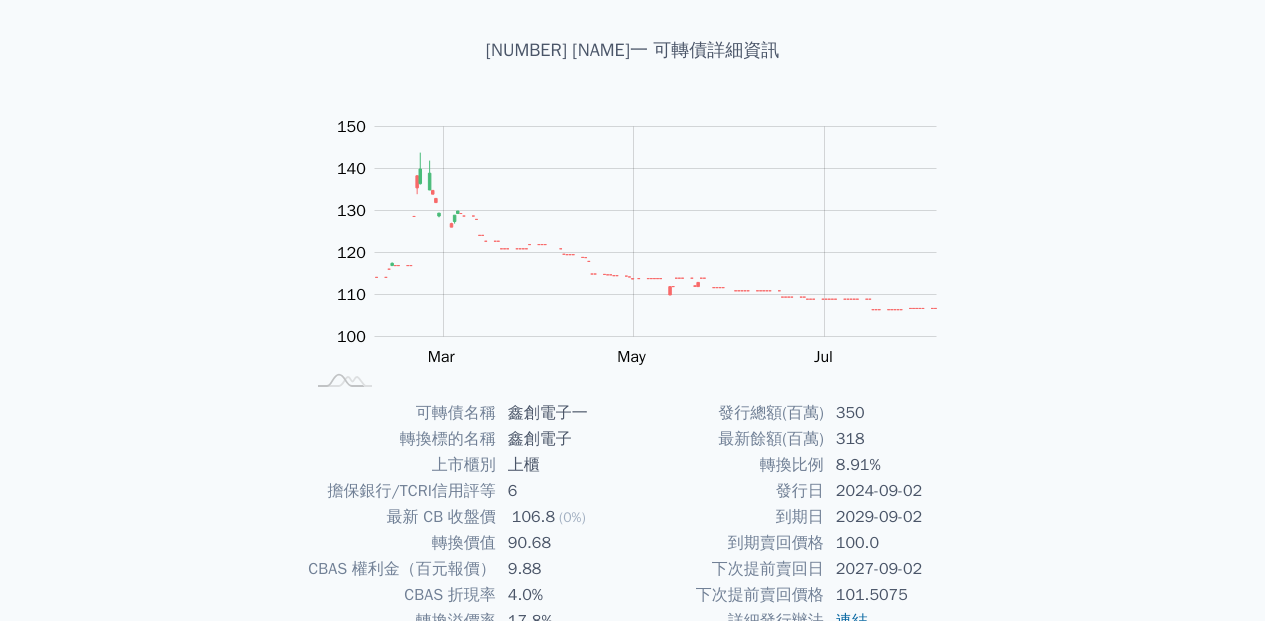 click on "90.68" at bounding box center [564, 543] 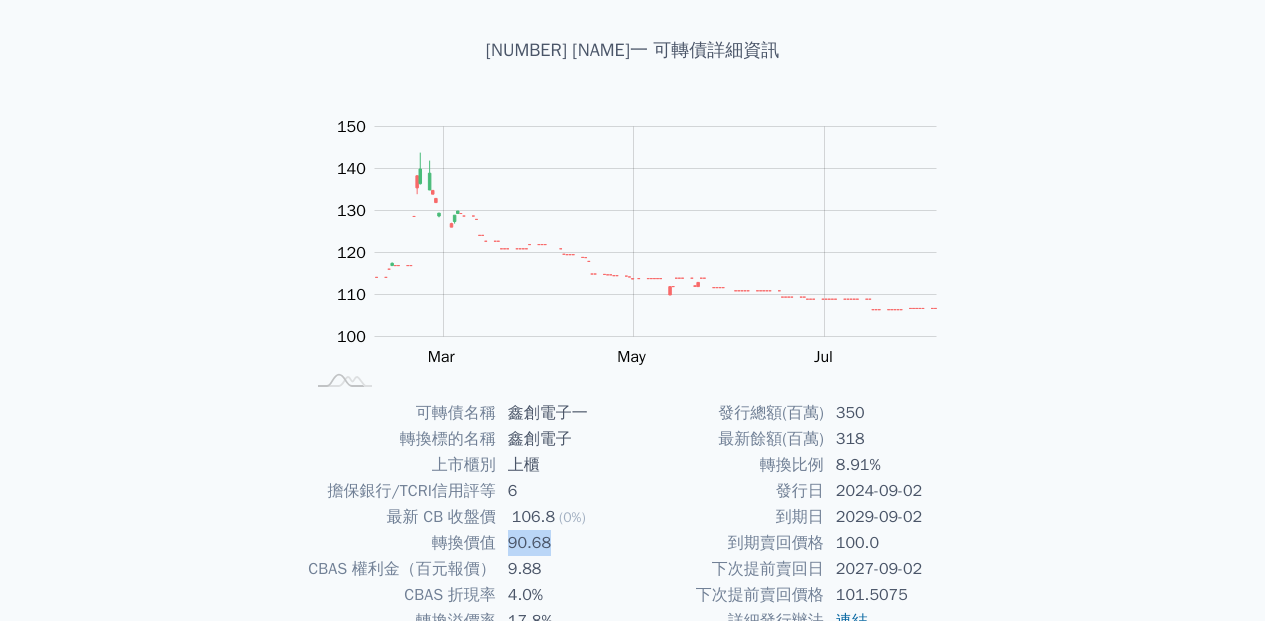 copy on "90.68" 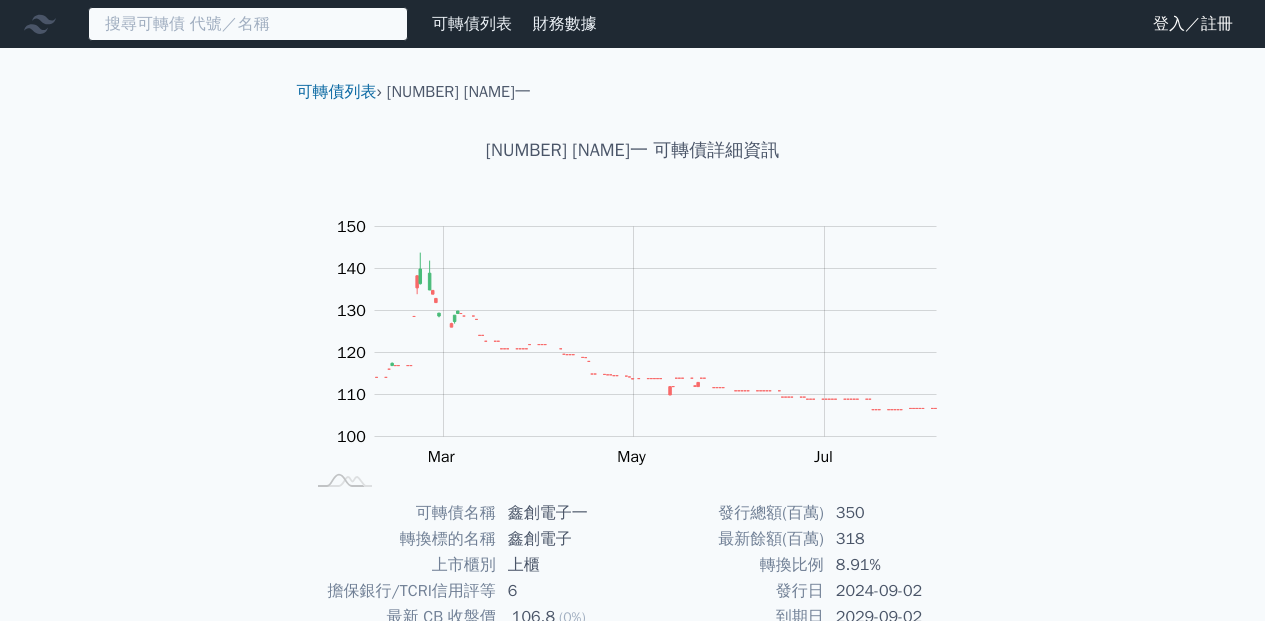 click at bounding box center [248, 24] 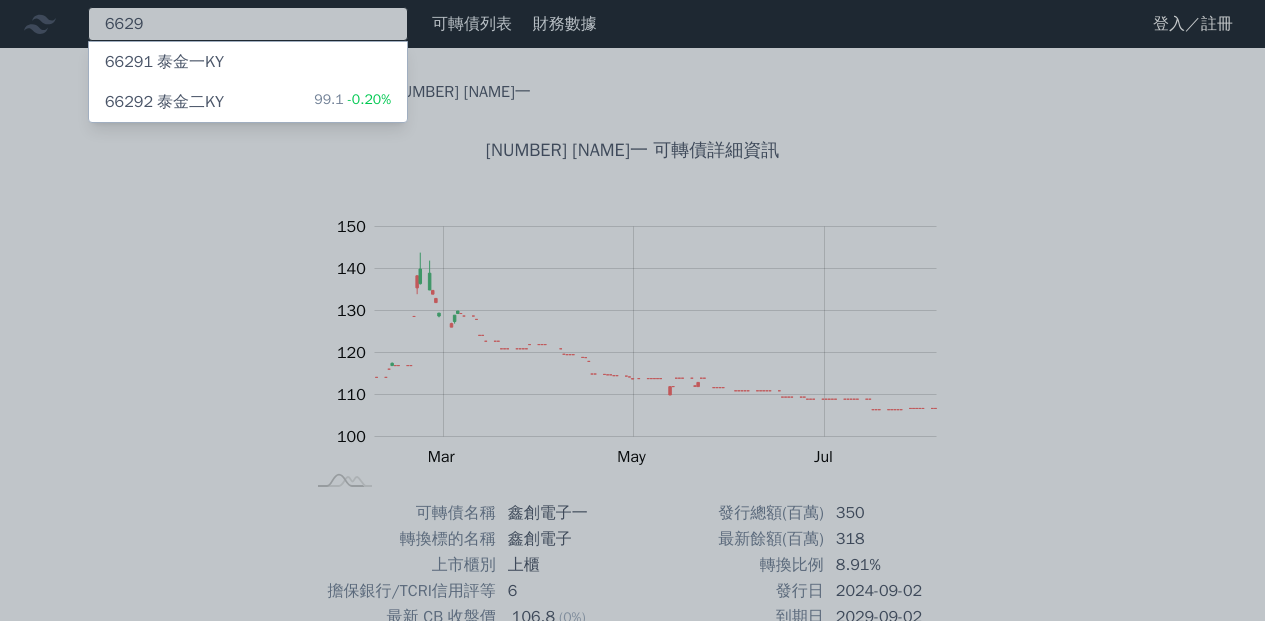 type on "6629" 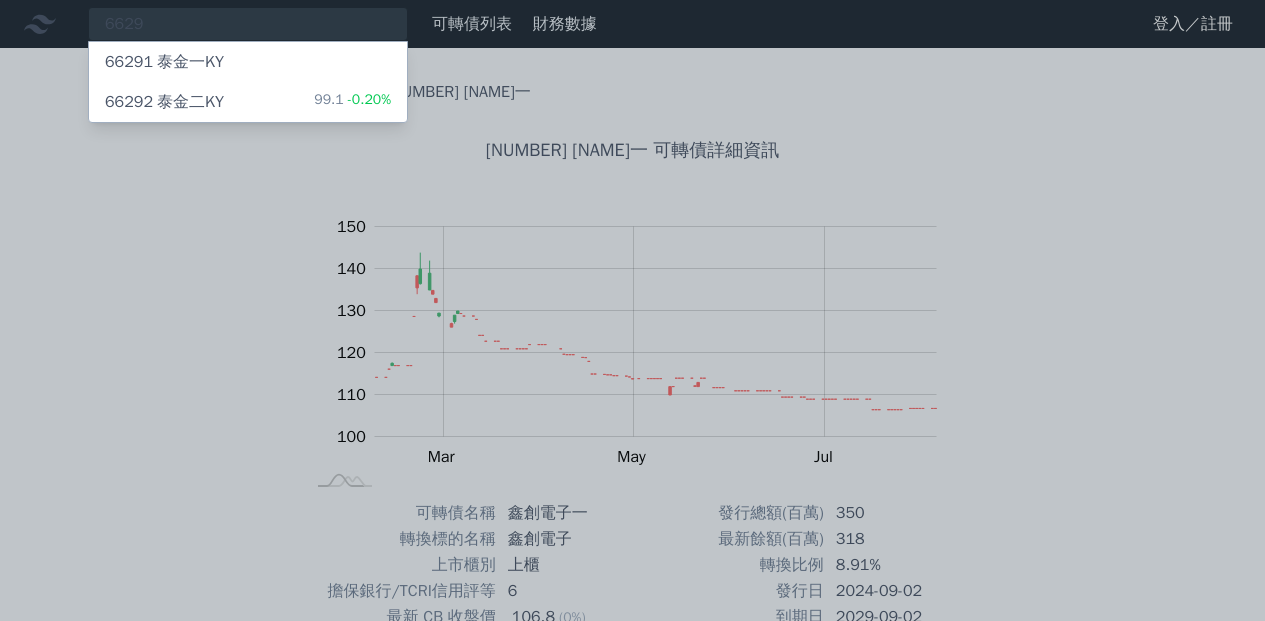 click on "[NUMBER] [NAME]二KY
[PERCENT] -[PERCENT]%" at bounding box center (248, 102) 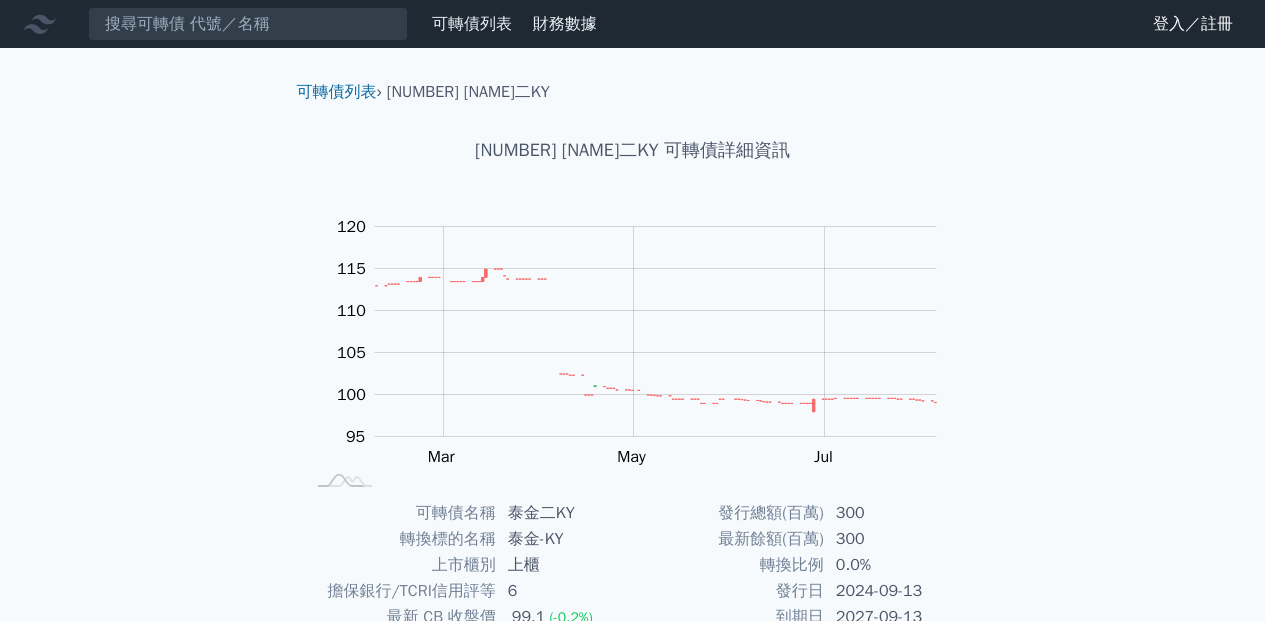click on "可轉債列表
財務數據
可轉債列表
財務數據
登入／註冊
登入／註冊
可轉債列表  ›
[NUMBER] [NAME]二KY
[NUMBER] [NAME]二KY 可轉債詳細資訊
Zoom Out 100 85 90 95 100 105 110 115 120 125 L Jan 2025 Mar May Jul Sep 100%" at bounding box center [632, 463] 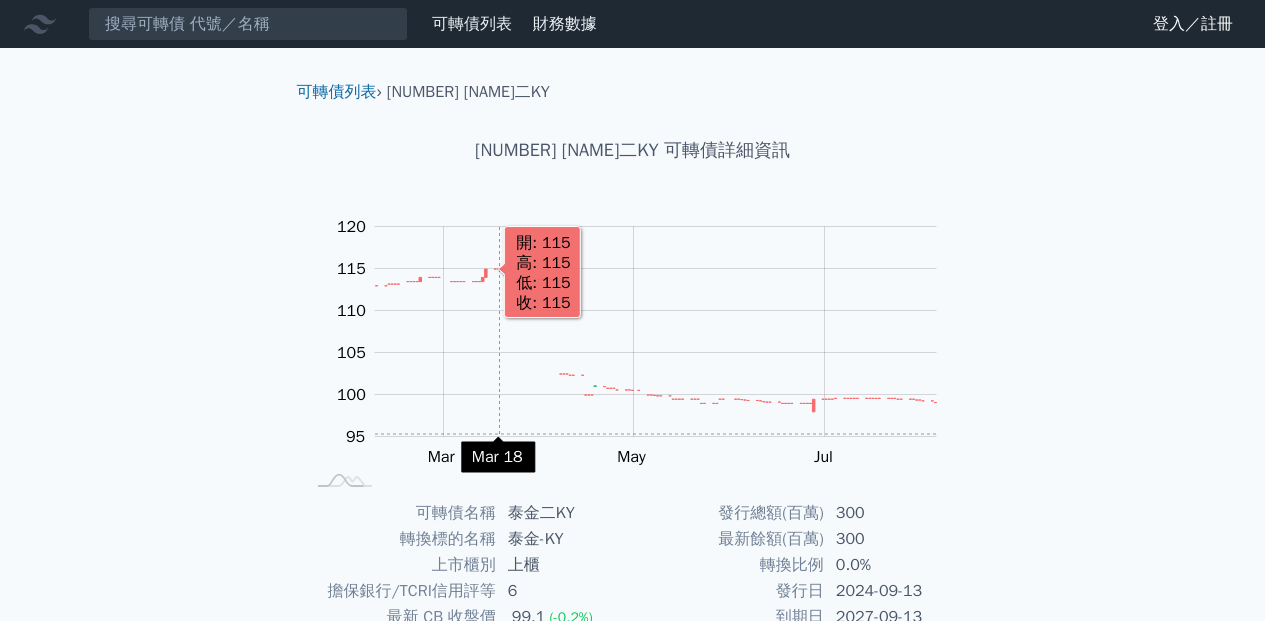 scroll, scrollTop: 100, scrollLeft: 0, axis: vertical 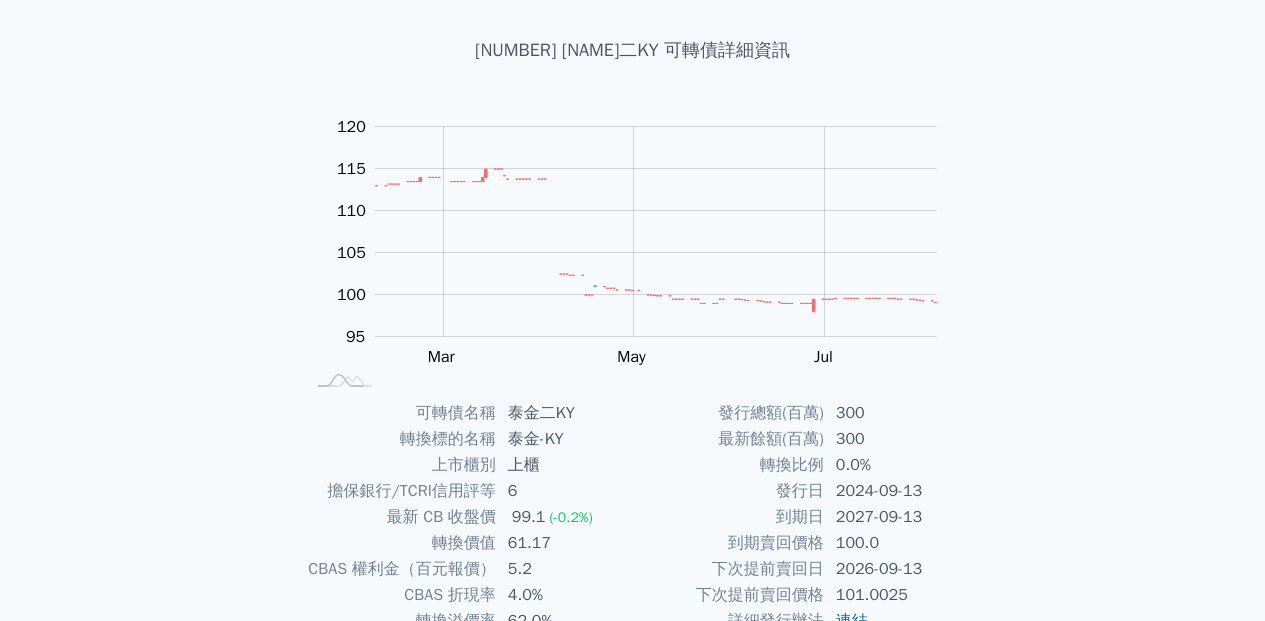 click on "61.17" at bounding box center [564, 543] 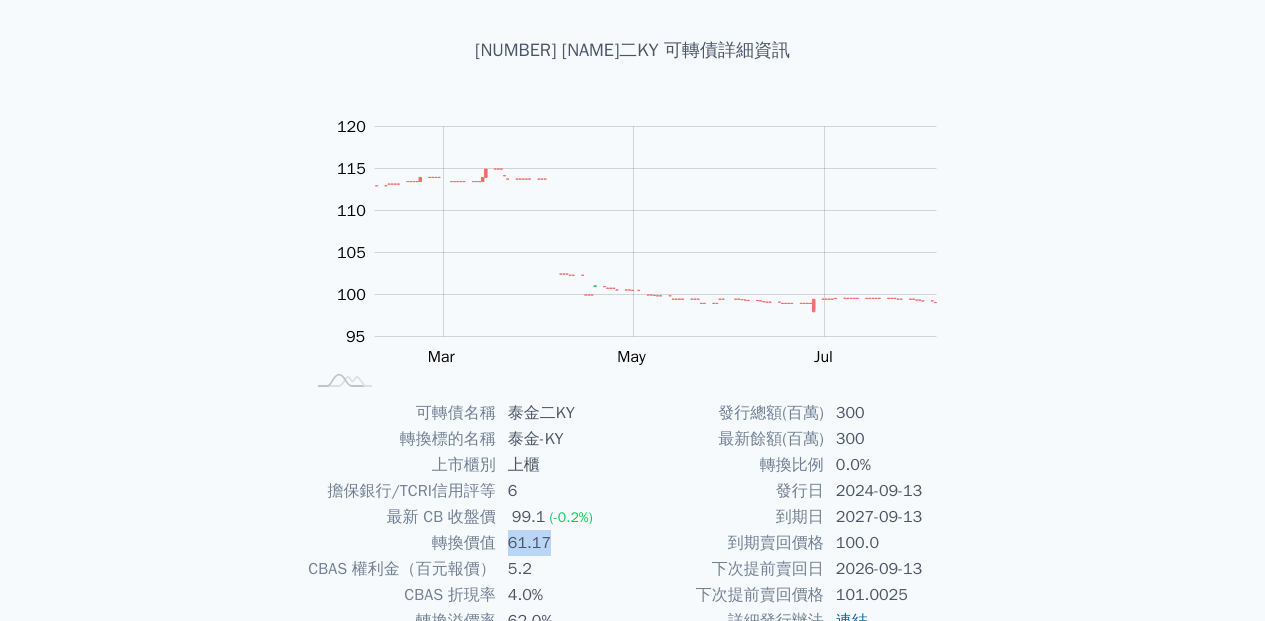 copy on "61.17" 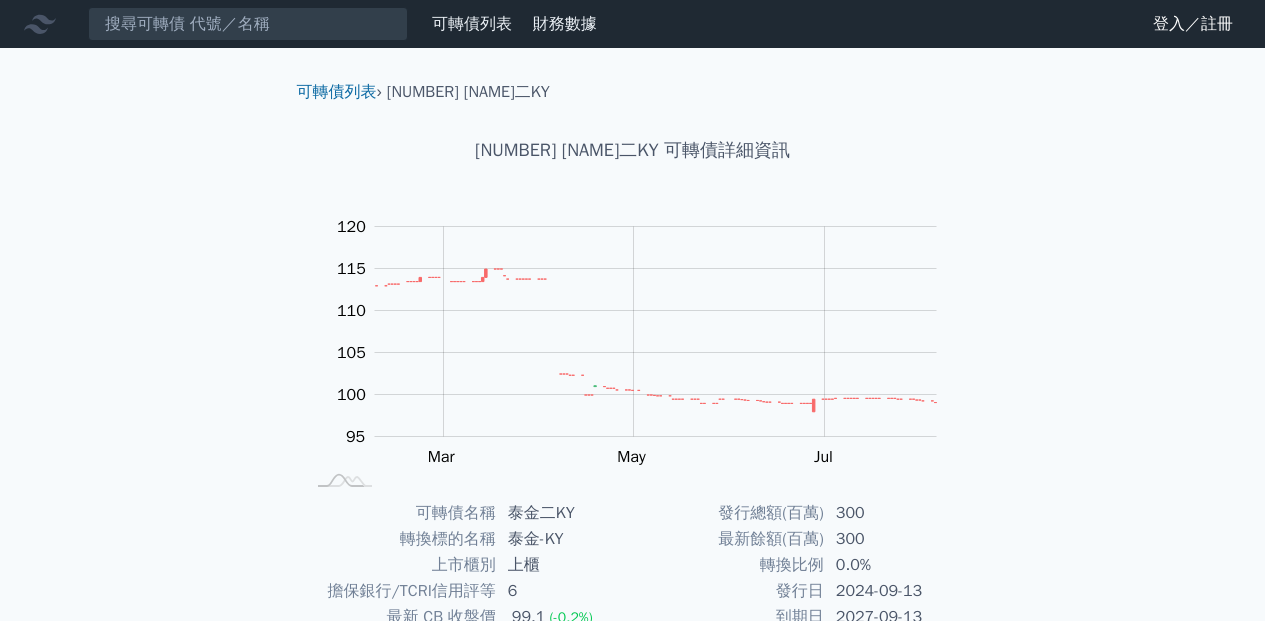 click on "可轉債列表
財務數據
可轉債列表
財務數據
登入／註冊
登入／註冊" at bounding box center [632, 24] 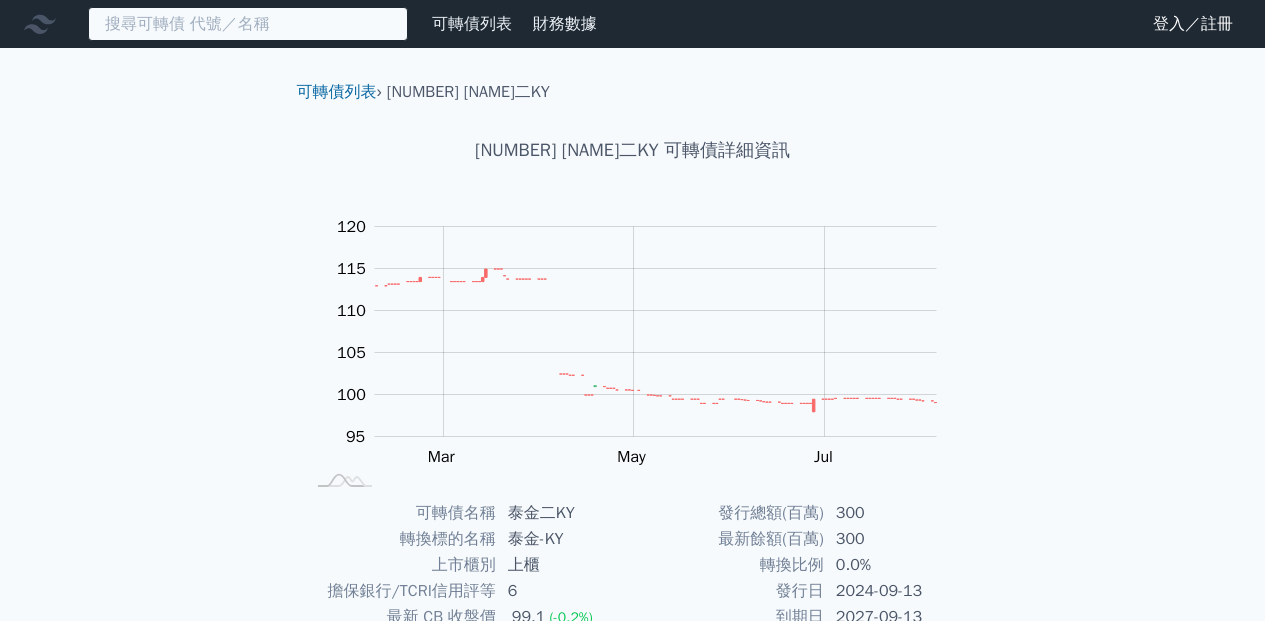 click at bounding box center [248, 24] 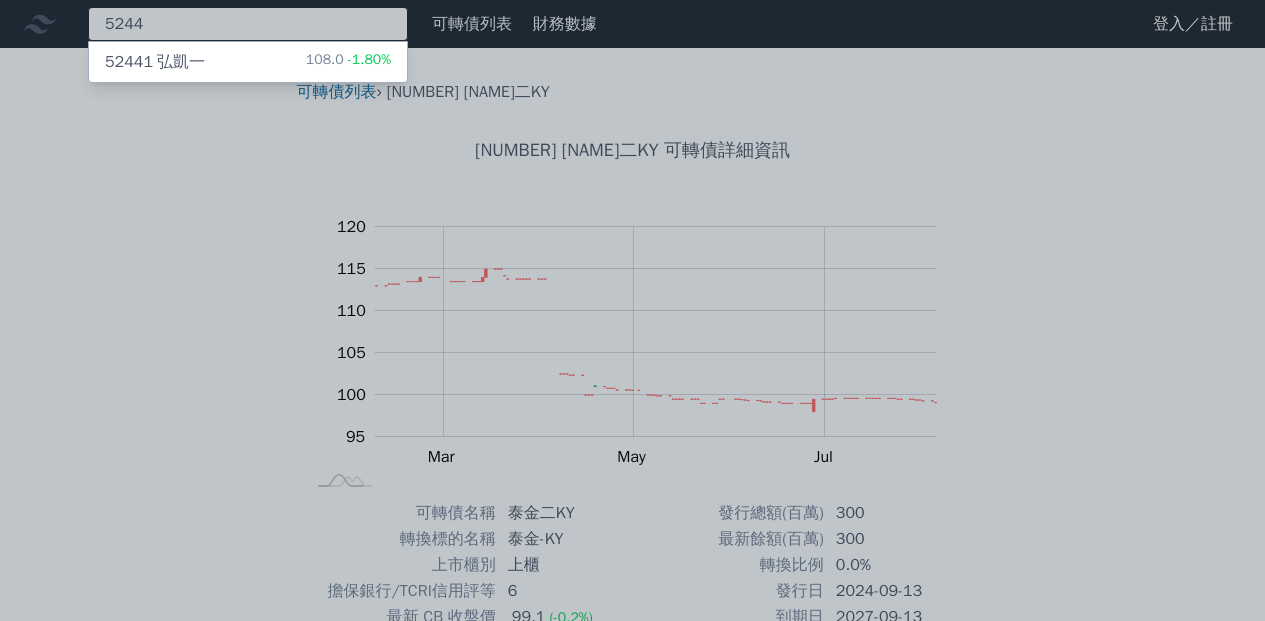 type on "5244" 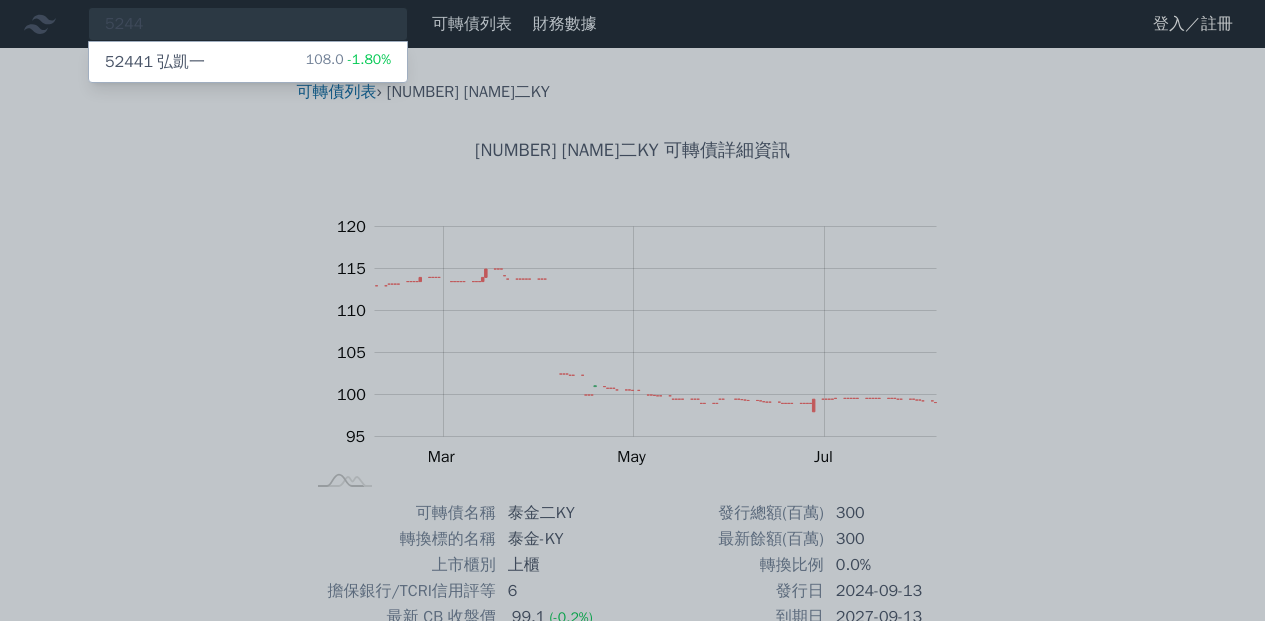 click on "52441 弘凱一
108.0 -1.80%" at bounding box center (248, 62) 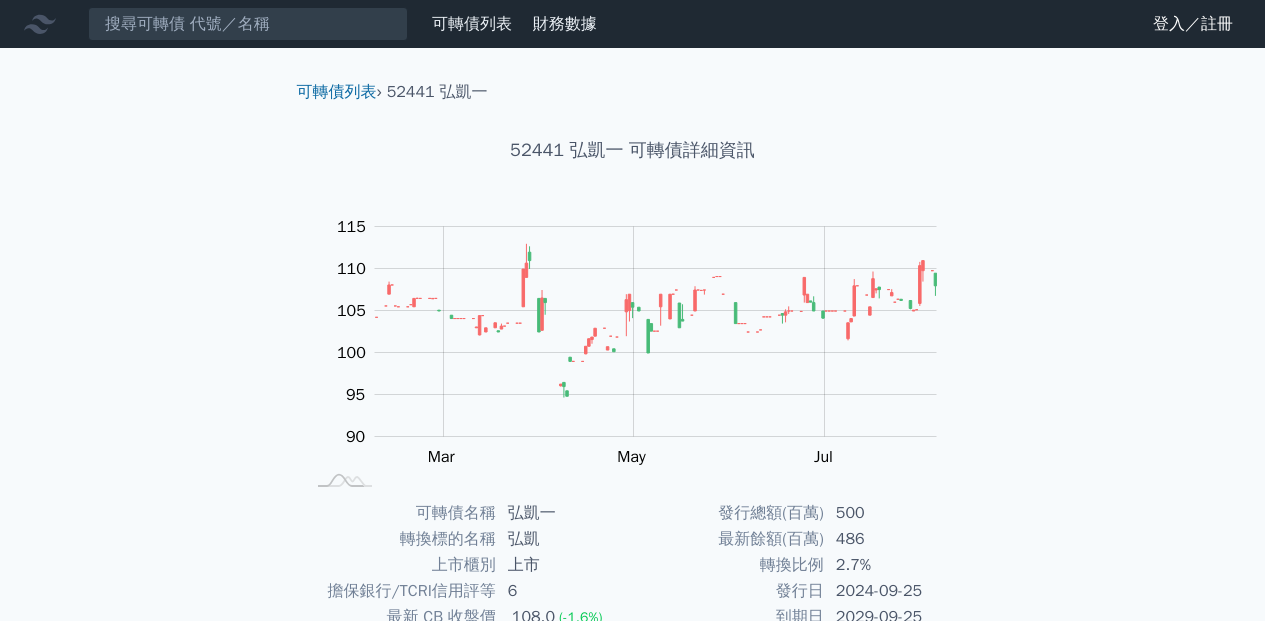 scroll, scrollTop: 100, scrollLeft: 0, axis: vertical 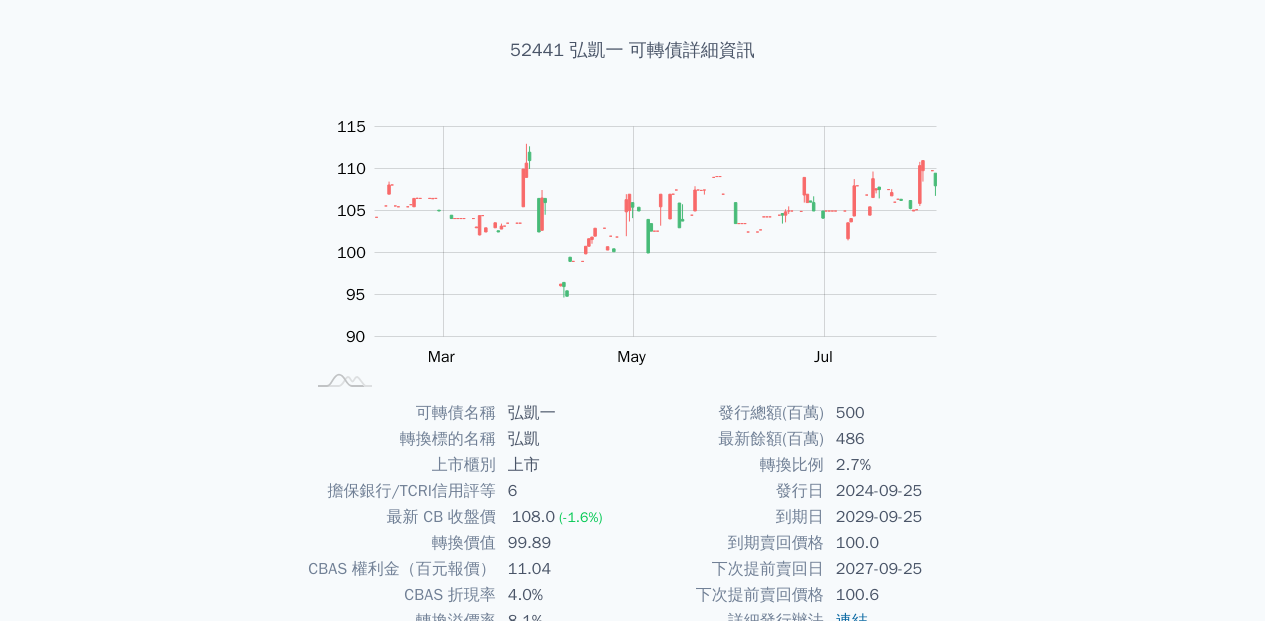 click on "99.89" at bounding box center (564, 543) 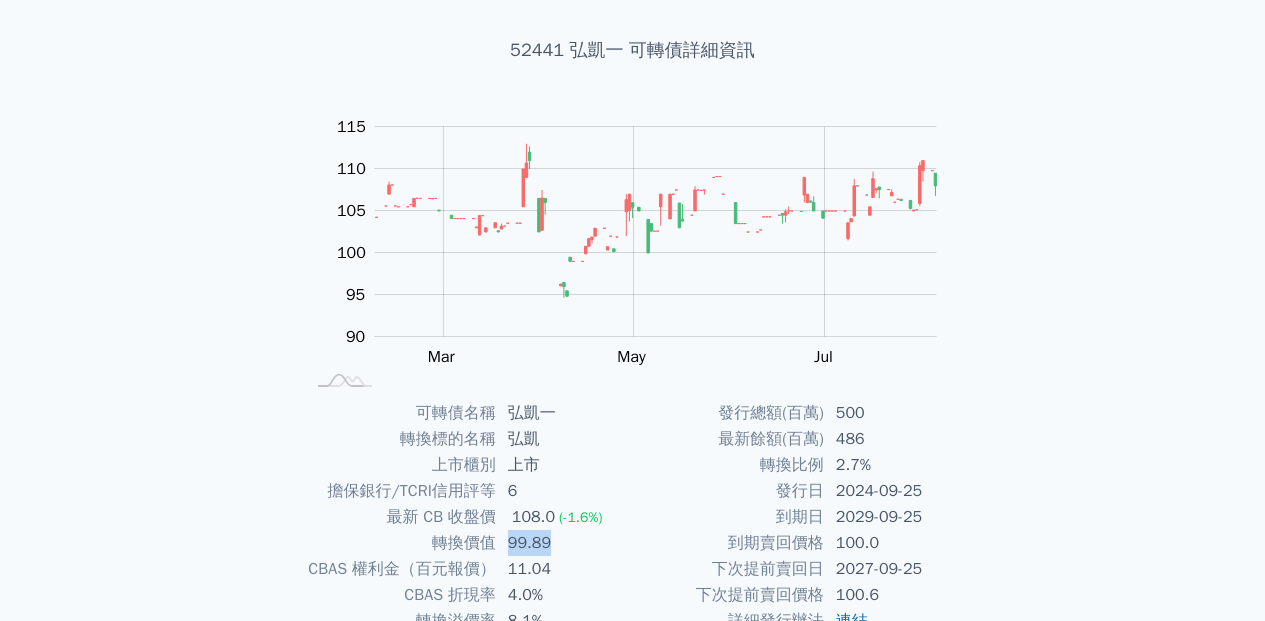 copy on "99.89" 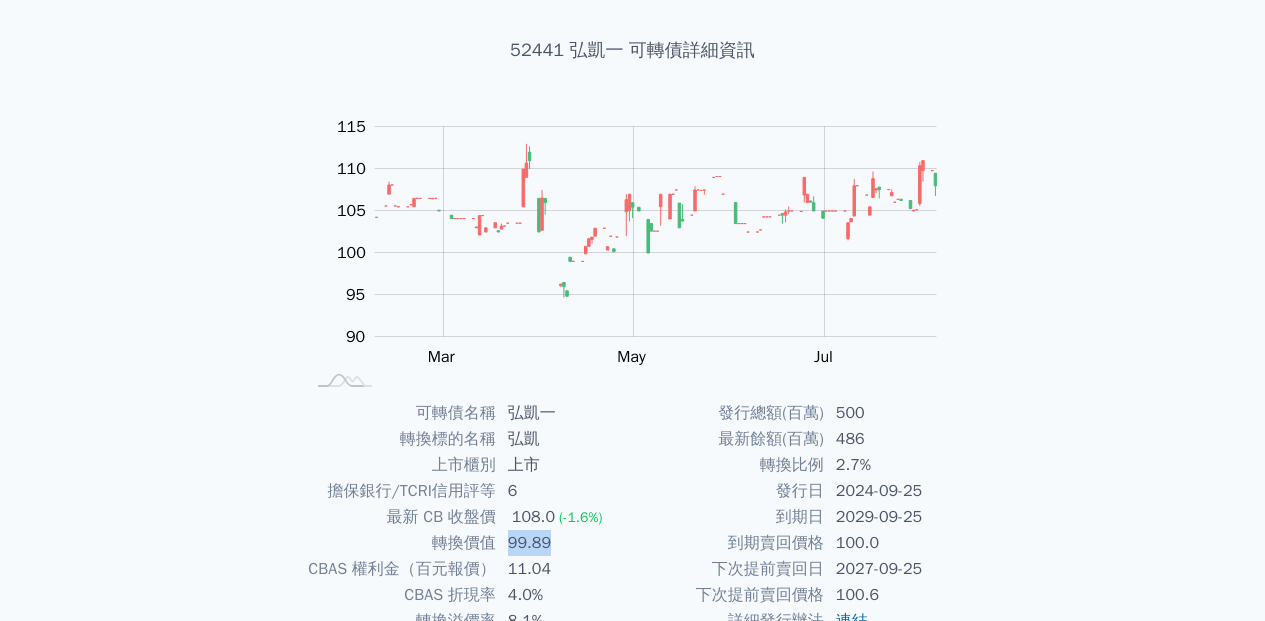 scroll, scrollTop: 0, scrollLeft: 0, axis: both 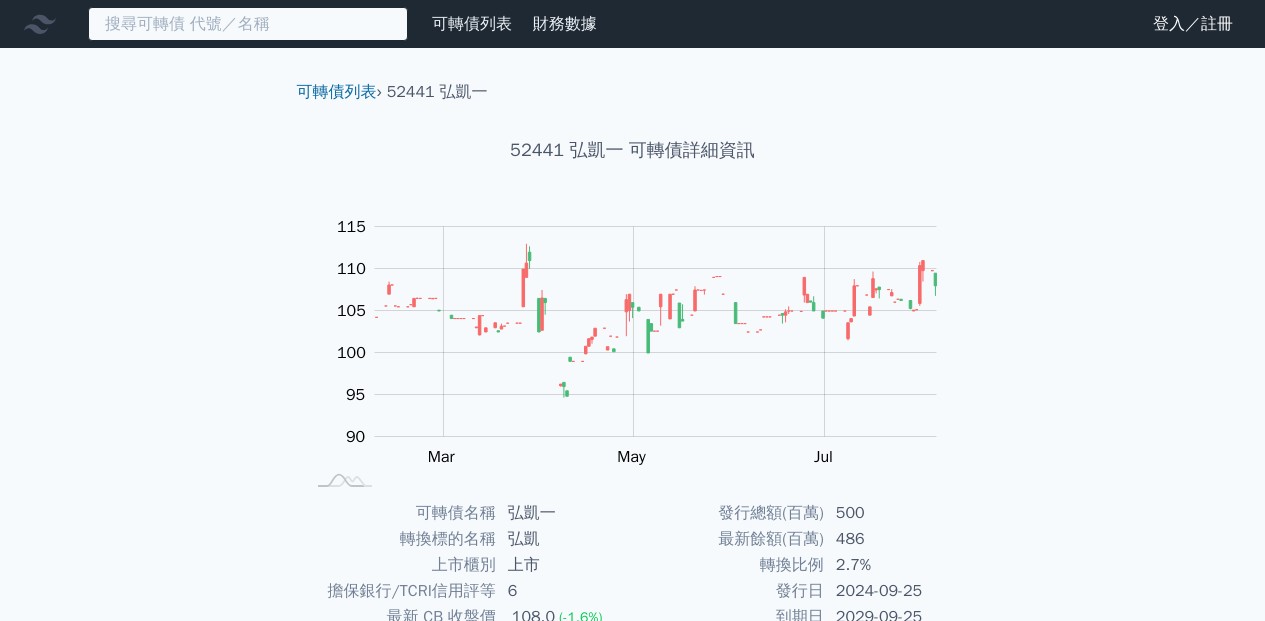 click at bounding box center [248, 24] 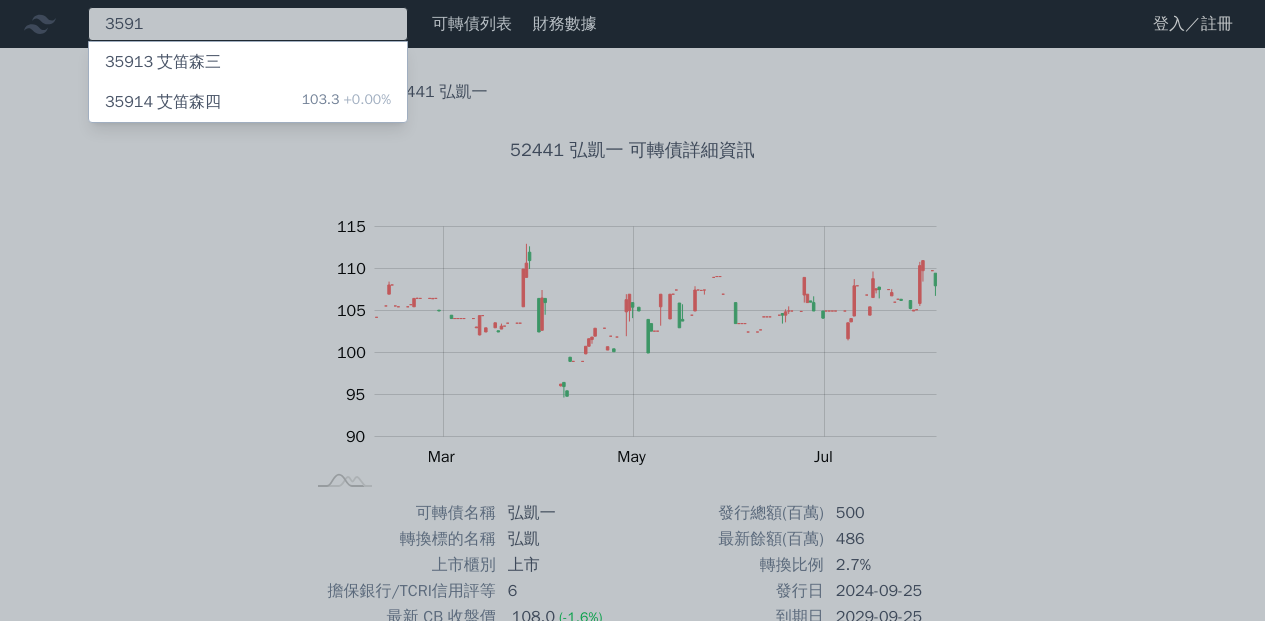 type on "3591" 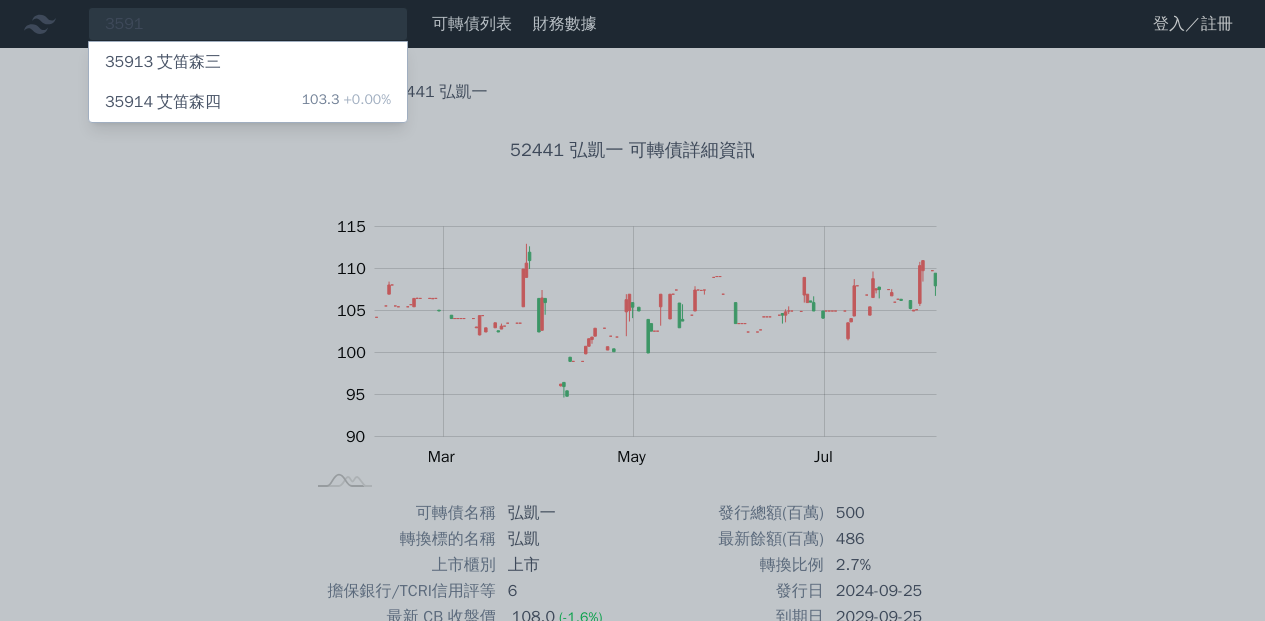click on "[NUMBER] [NAME]四
[PERCENT] +[PERCENT]%" at bounding box center (248, 102) 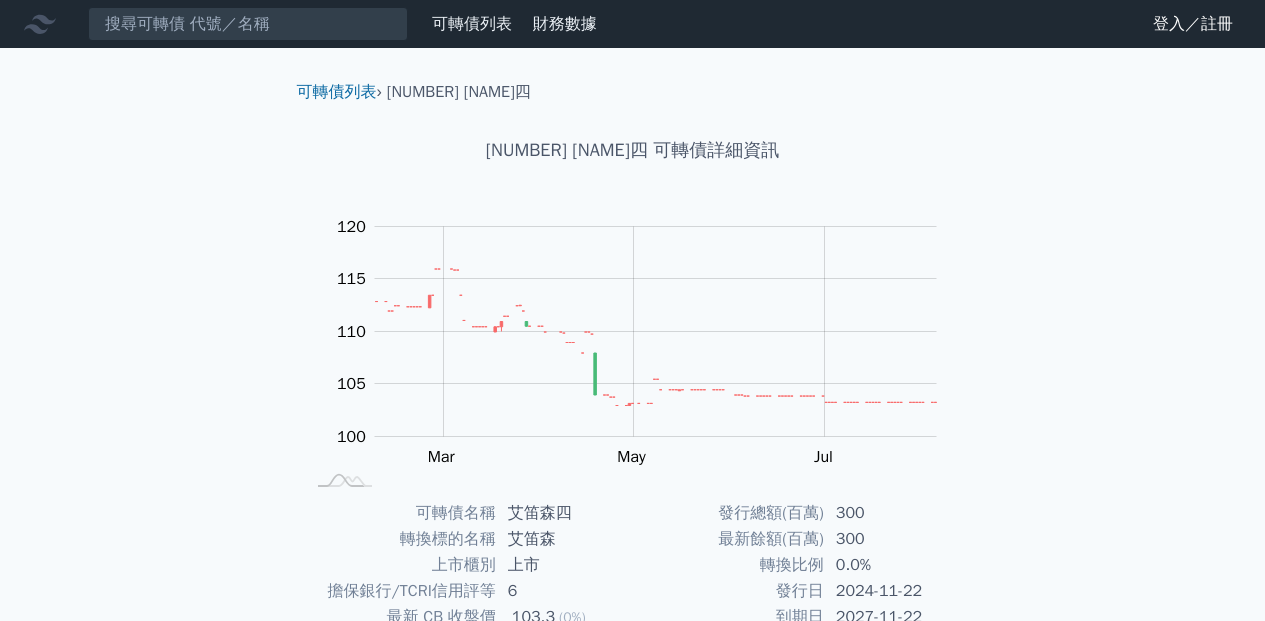 scroll, scrollTop: 100, scrollLeft: 0, axis: vertical 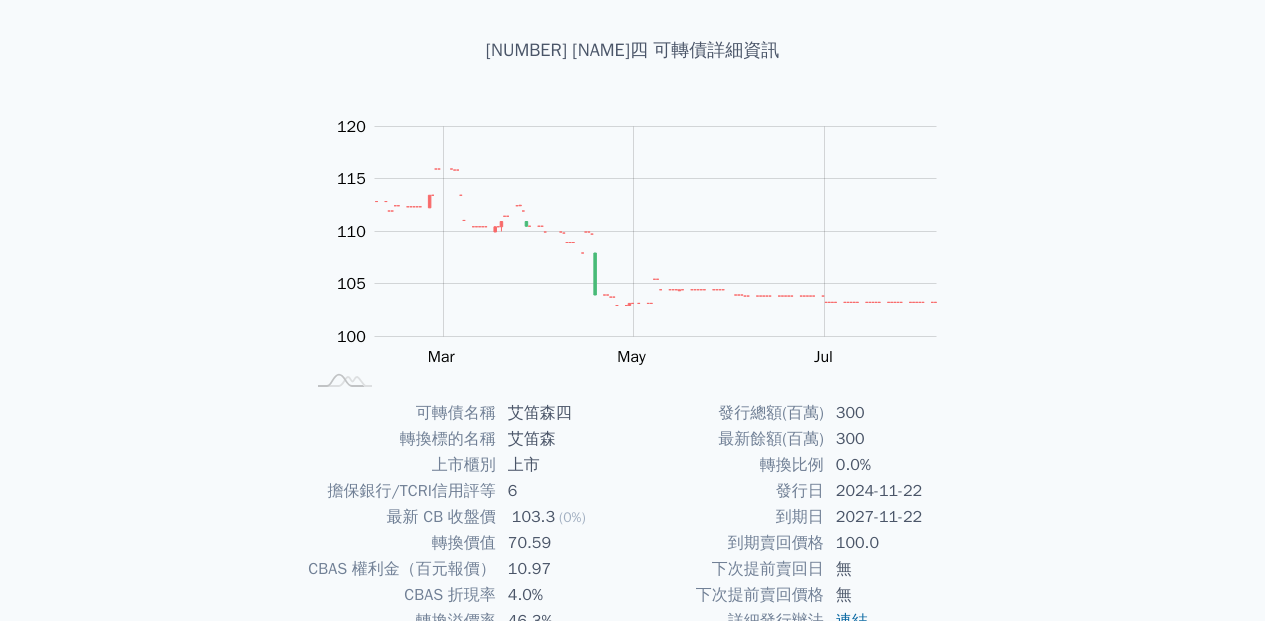 click on "70.59" at bounding box center (564, 543) 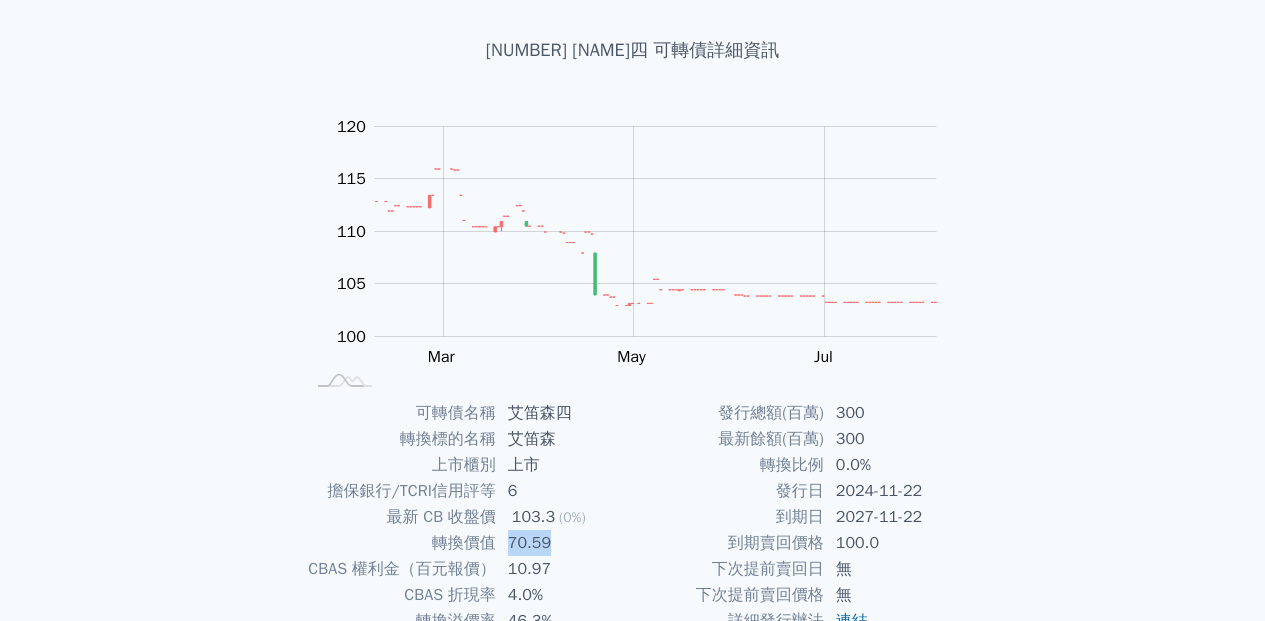 copy on "70.59" 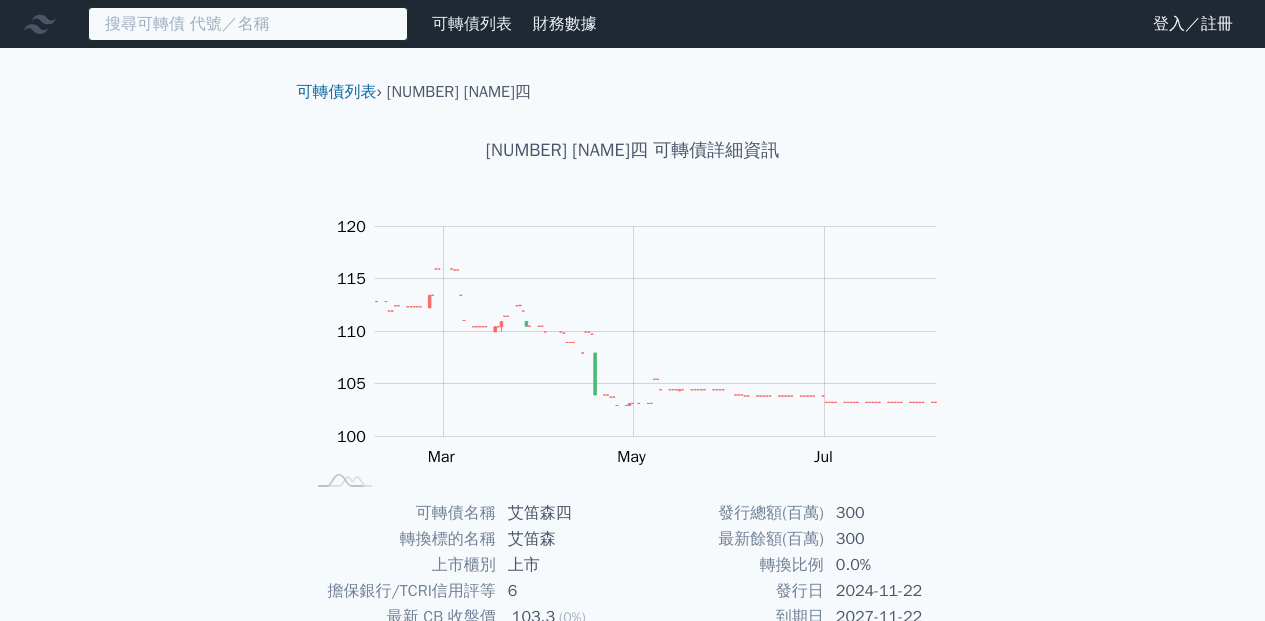 click at bounding box center (248, 24) 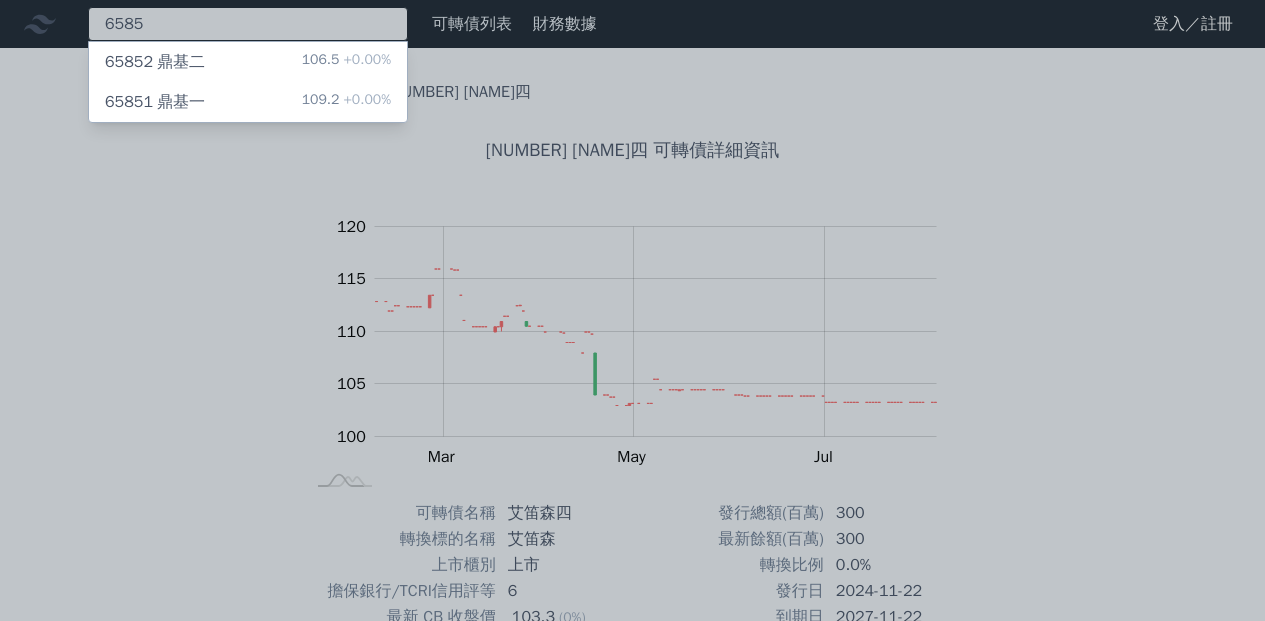 type on "6585" 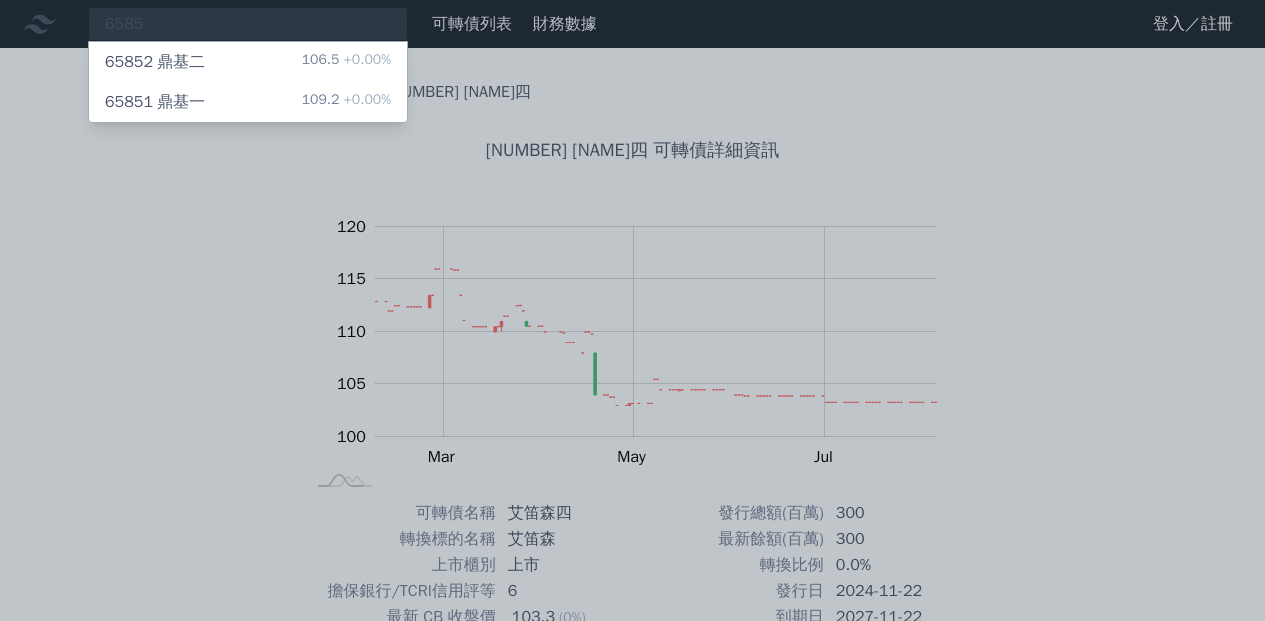 click on "[NUMBER] [NAME]一
[PERCENT] +[PERCENT]%" at bounding box center [248, 102] 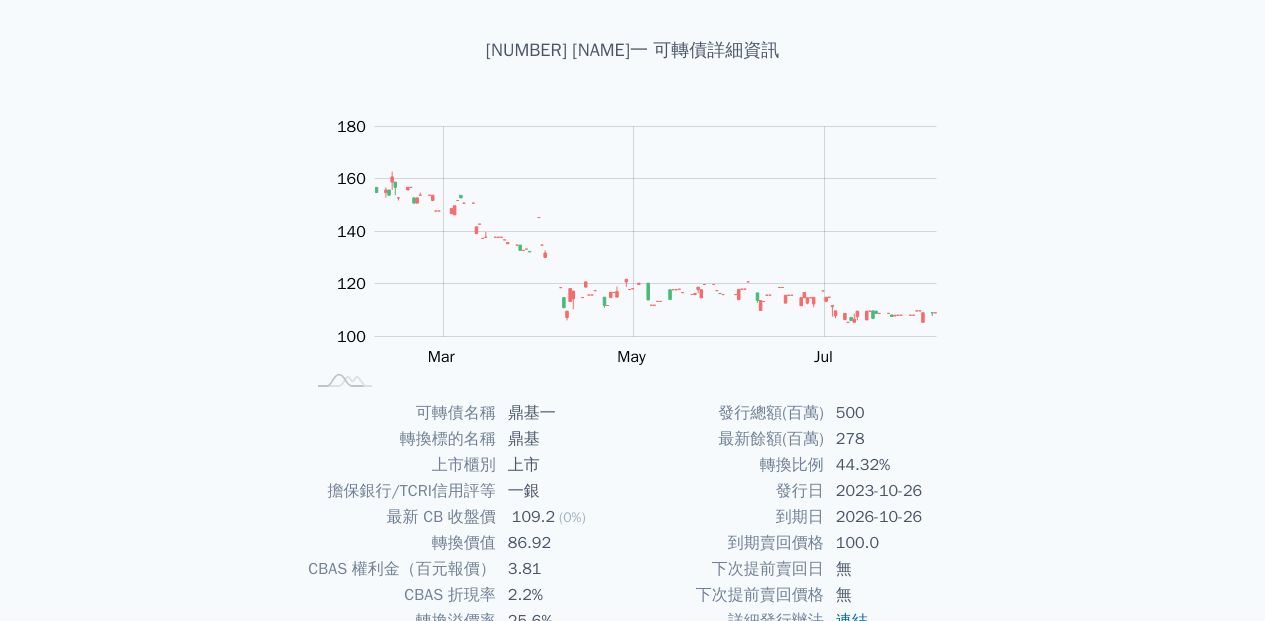 scroll, scrollTop: 200, scrollLeft: 0, axis: vertical 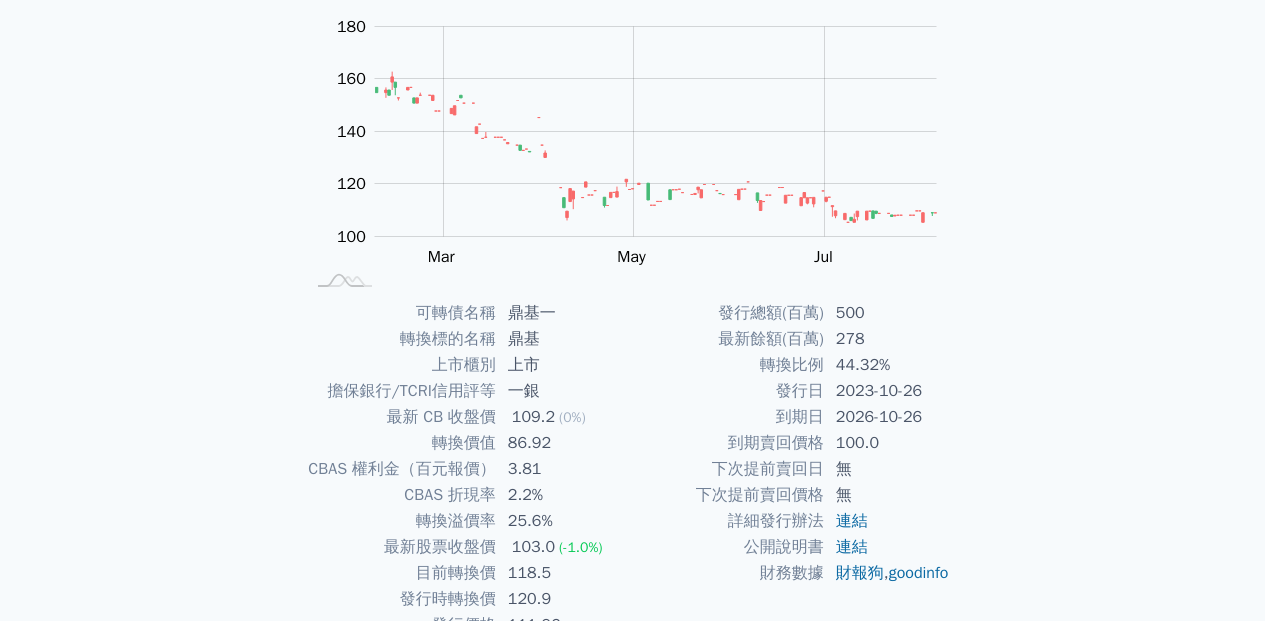 click on "86.92" at bounding box center (564, 443) 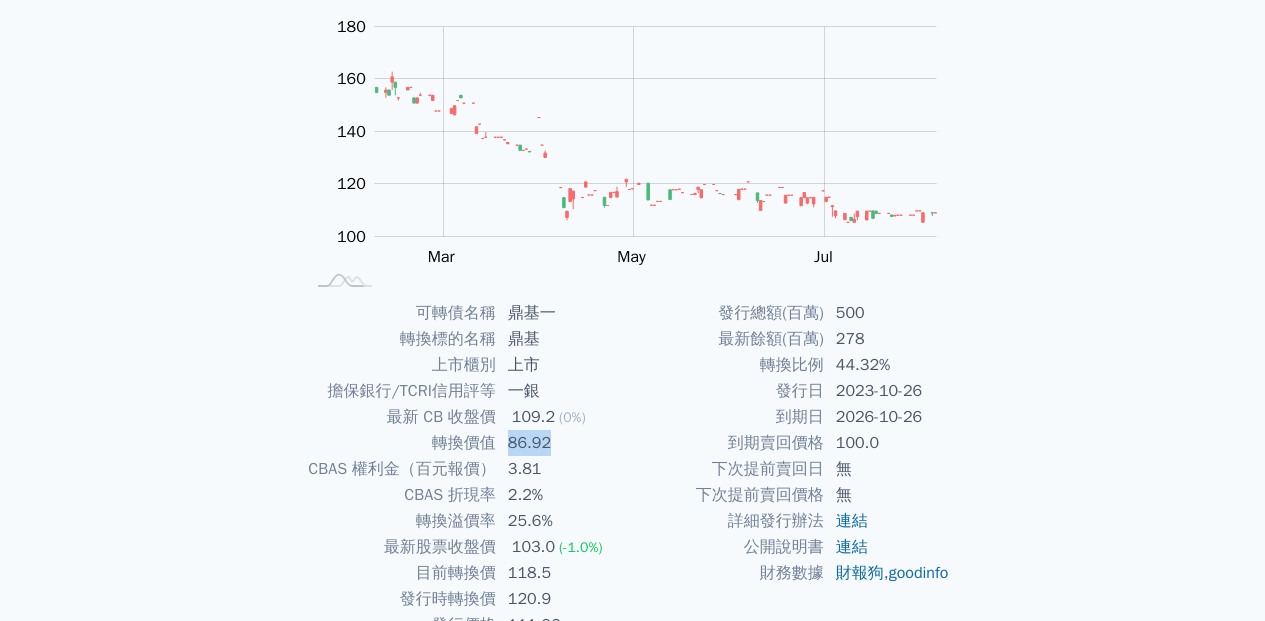 copy on "86.92" 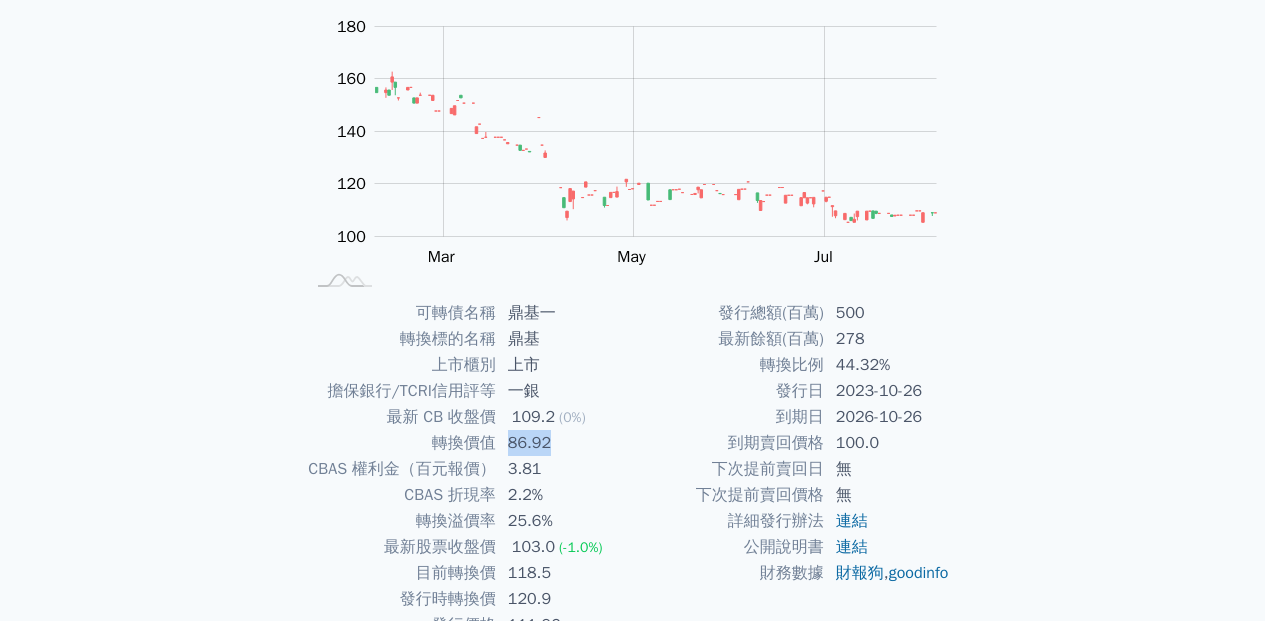 scroll, scrollTop: 0, scrollLeft: 0, axis: both 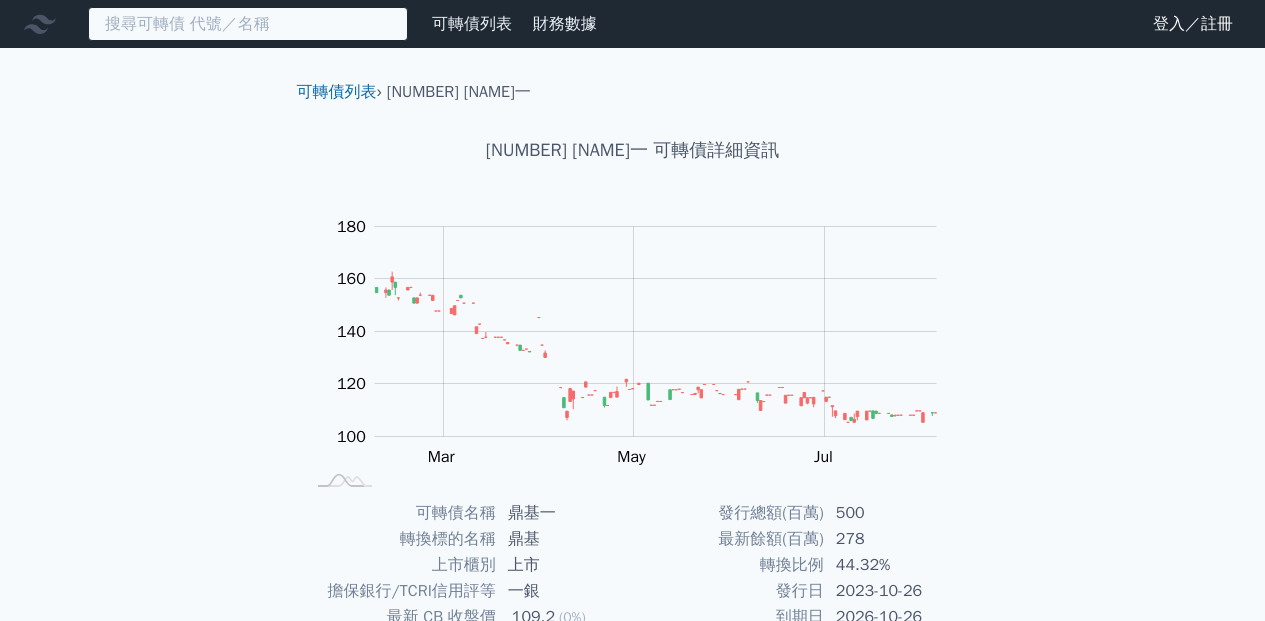 click at bounding box center (248, 24) 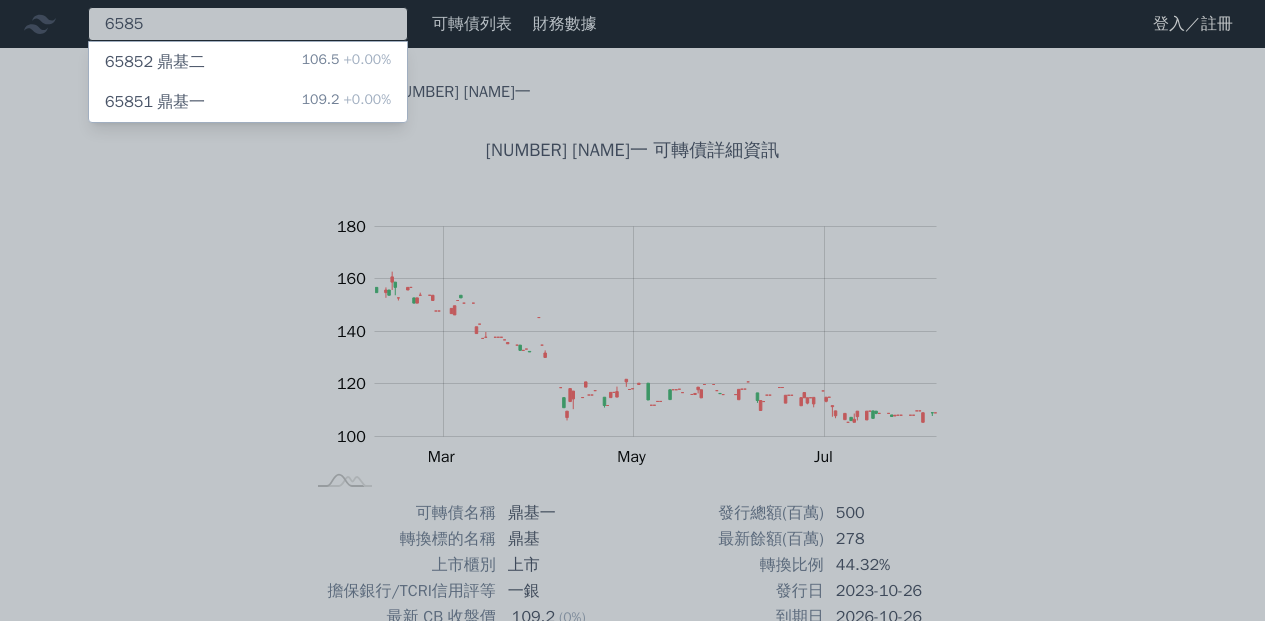 type on "6585" 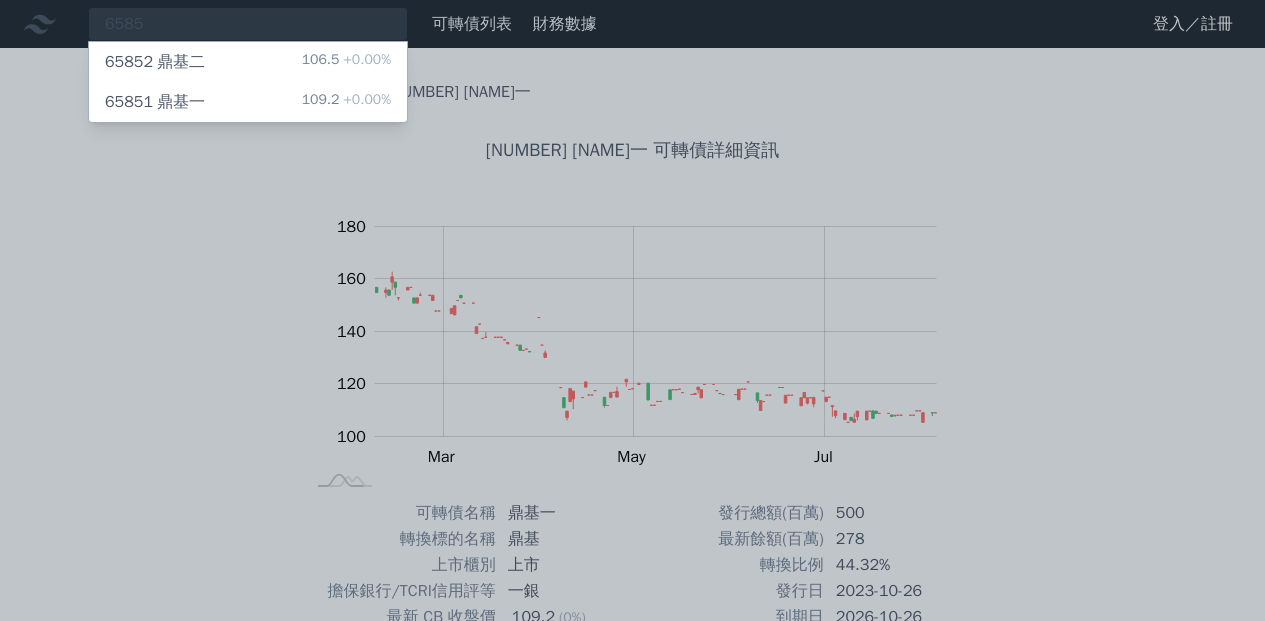 click on "[NUMBER] [NAME]二" at bounding box center (155, 62) 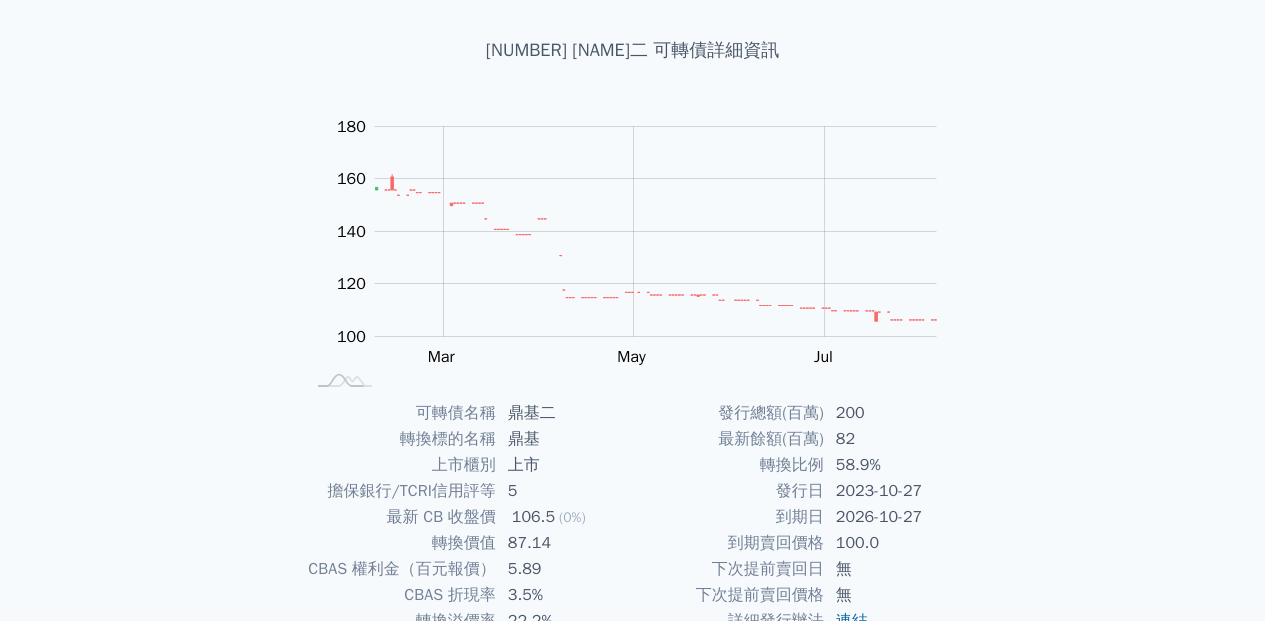 click on "87.14" at bounding box center (564, 543) 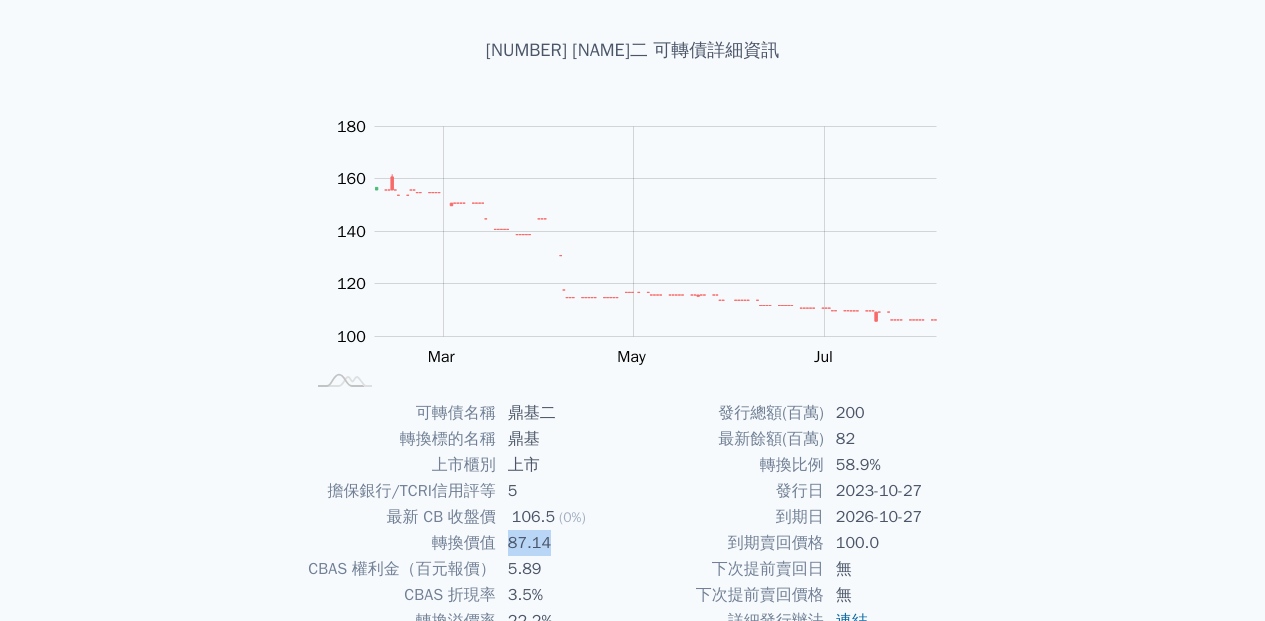 copy on "87.14" 